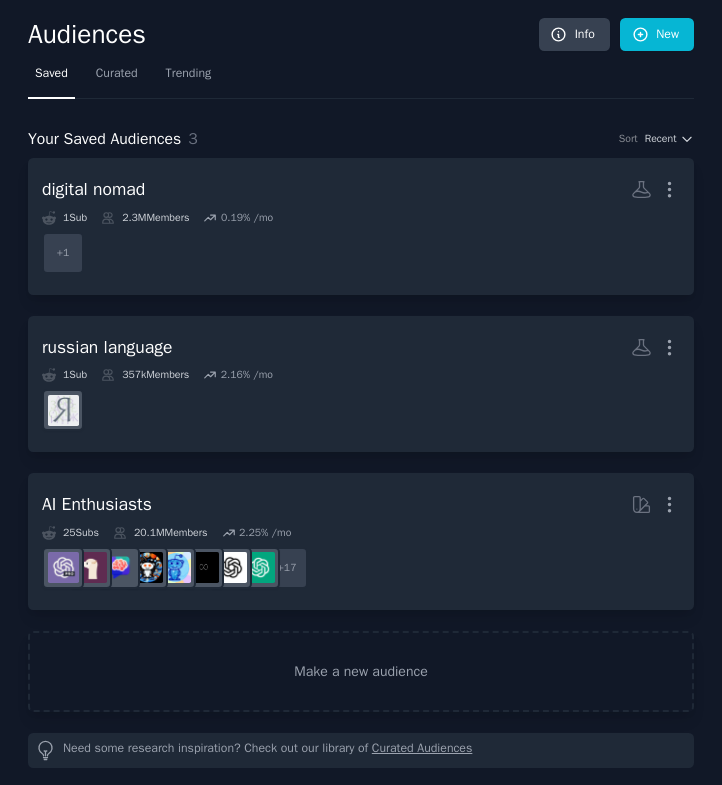 scroll, scrollTop: 0, scrollLeft: 0, axis: both 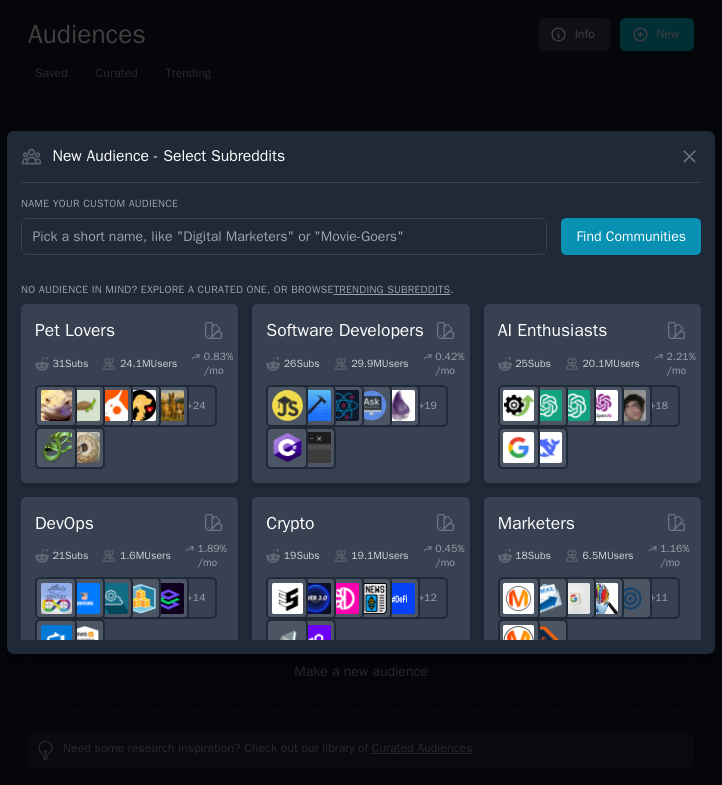 type on "Act as a YouTube growth strategist. Audit my channel concept for uniqueness and revenue potential.”" 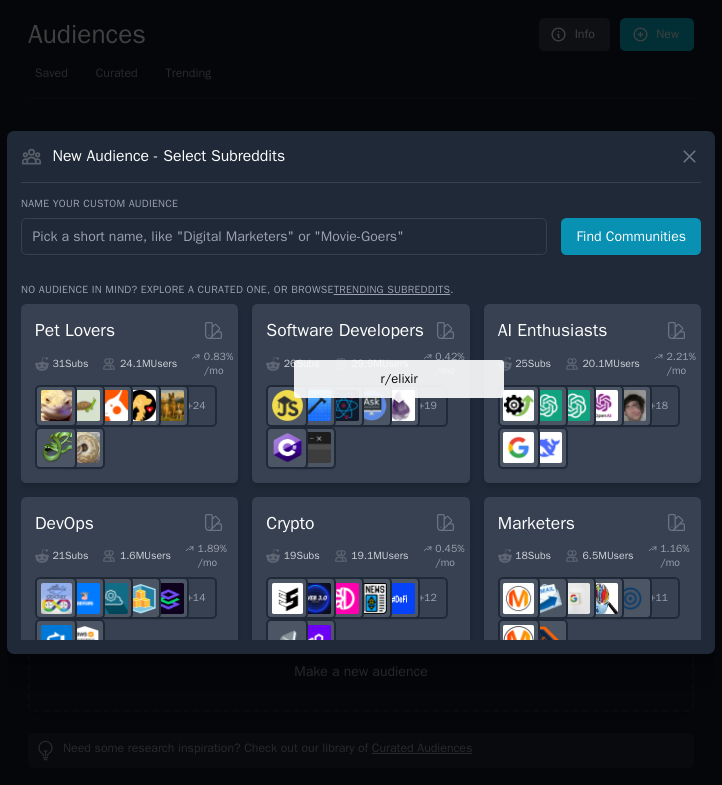 scroll, scrollTop: 0, scrollLeft: 0, axis: both 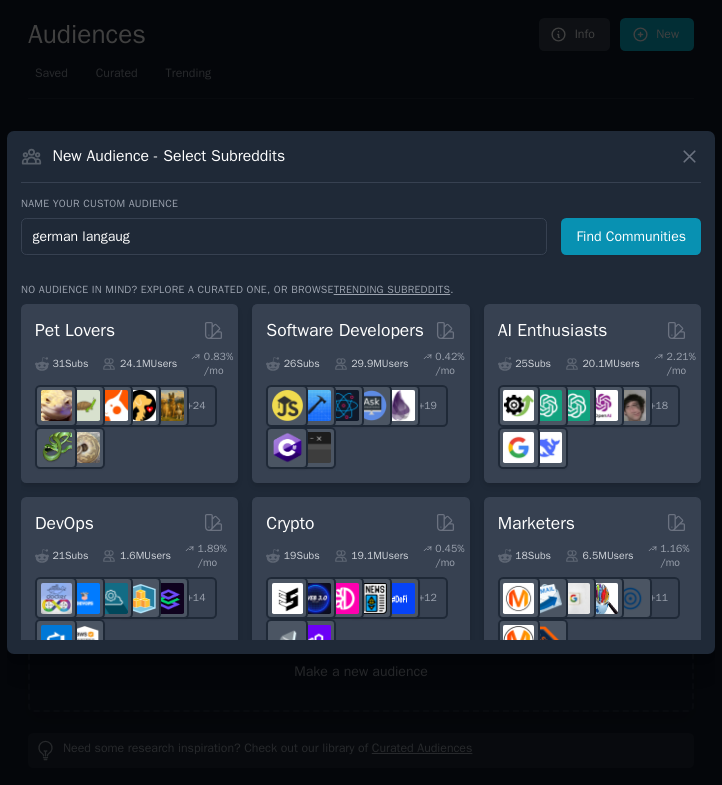 type on "german langauge" 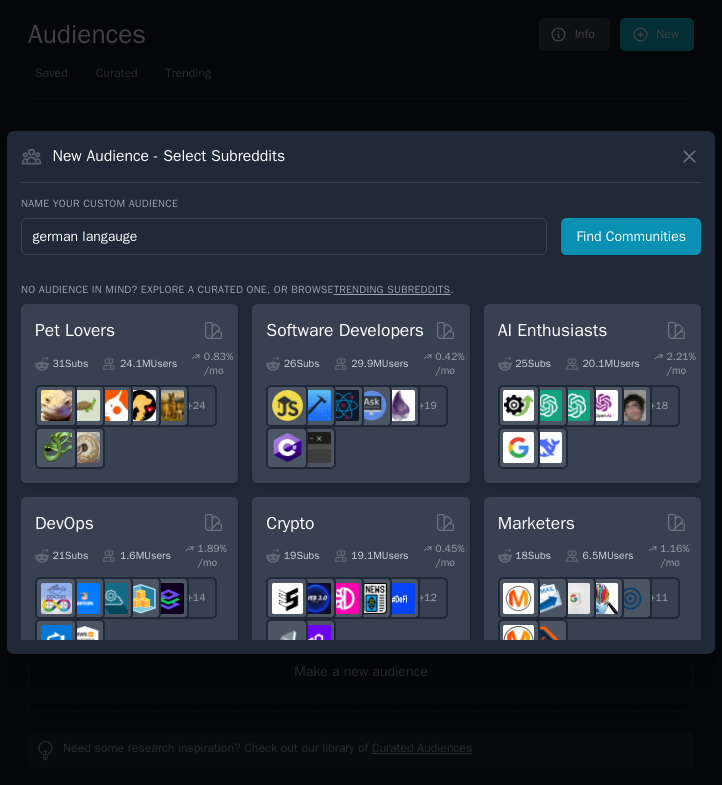 click on "Find Communities" at bounding box center [631, 236] 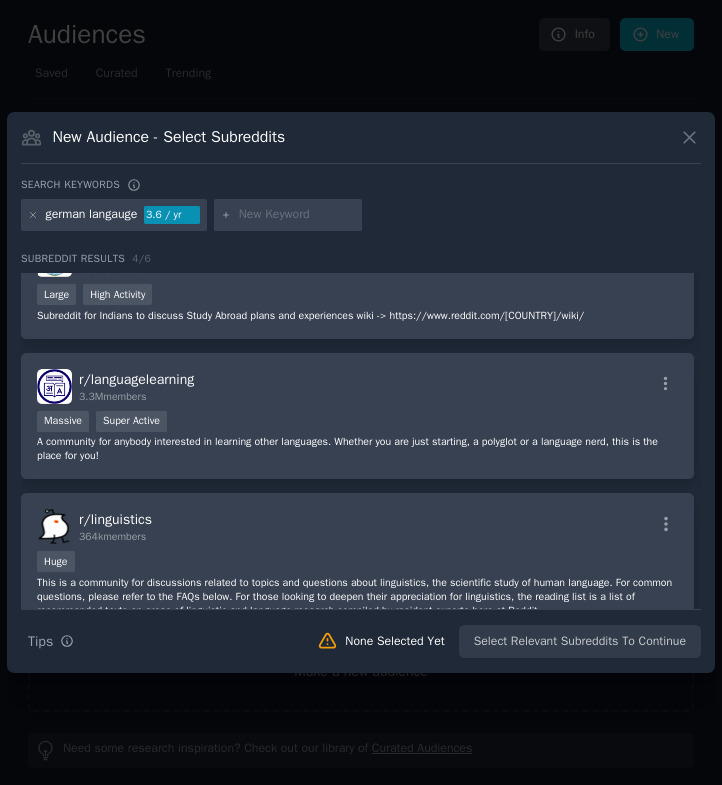 scroll, scrollTop: 0, scrollLeft: 0, axis: both 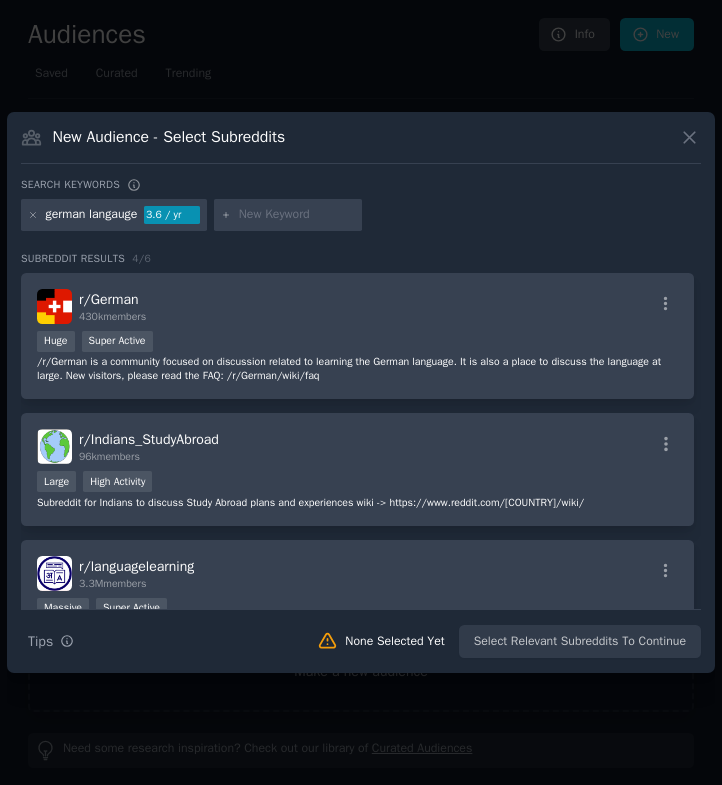 click on "Huge Super Active" at bounding box center (357, 343) 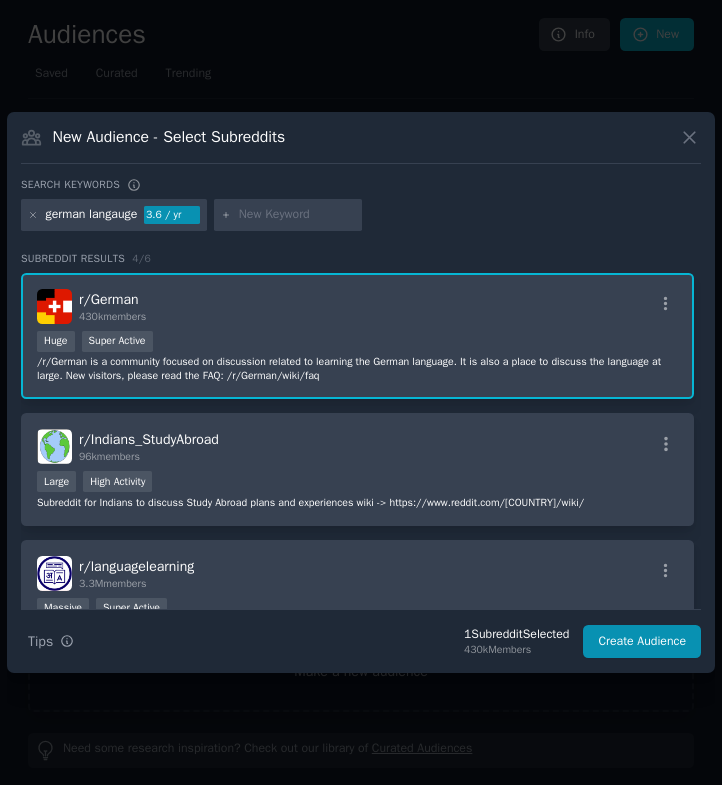 click on "Huge Super Active" at bounding box center [357, 343] 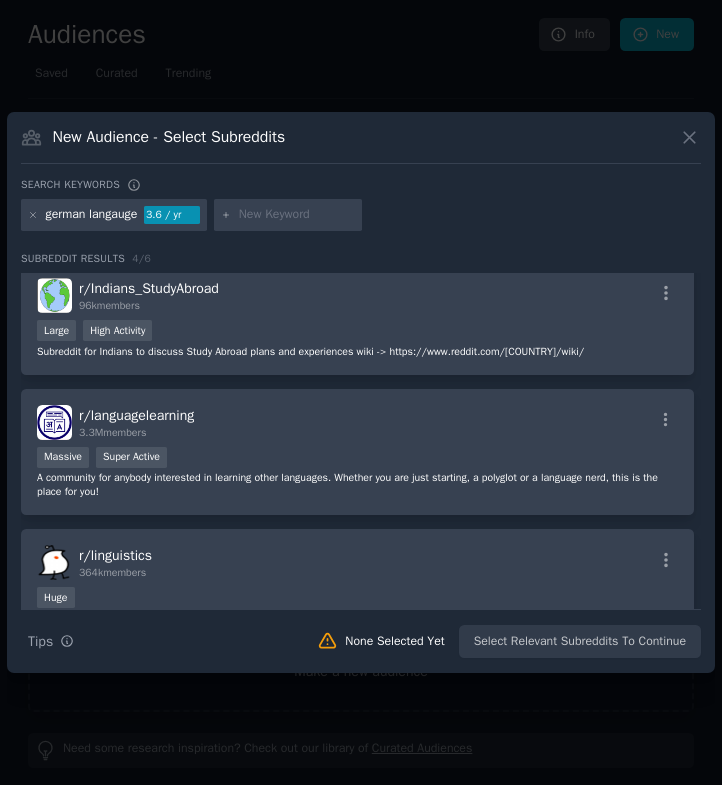 scroll, scrollTop: 282, scrollLeft: 0, axis: vertical 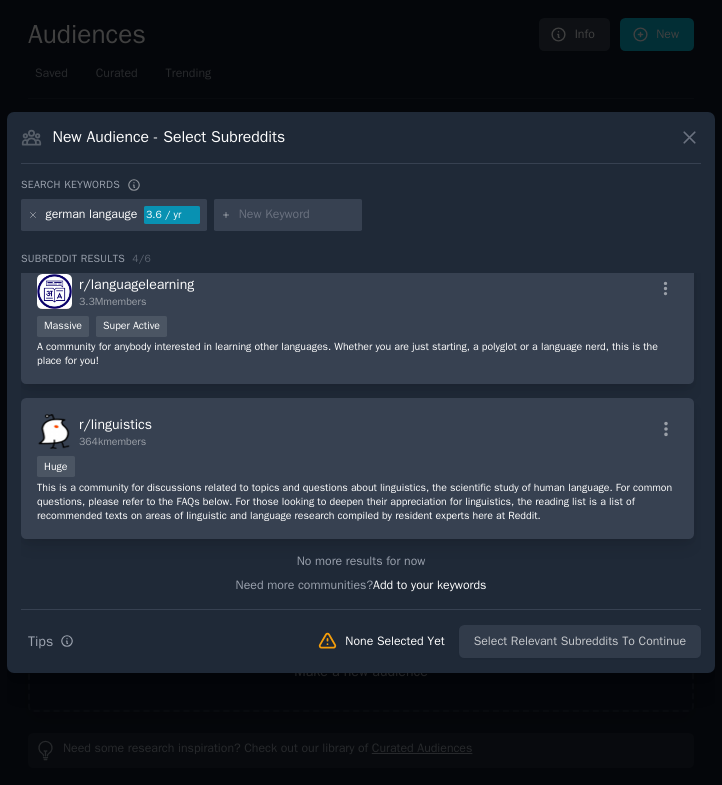 click on "Search Tips Tips None Selected Yet Select Relevant Subreddits To Continue" at bounding box center (361, 634) 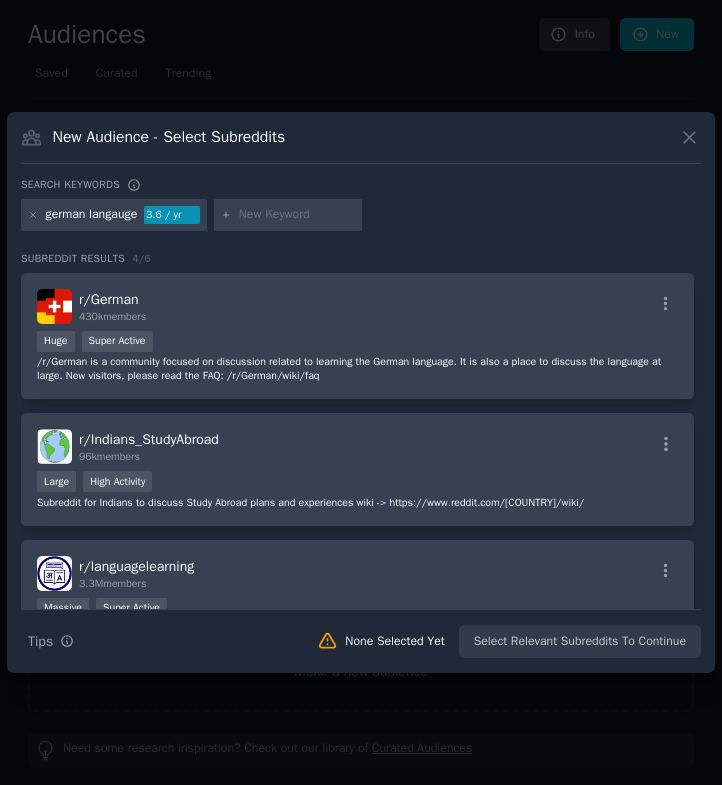 click on "Huge Super Active" at bounding box center (357, 343) 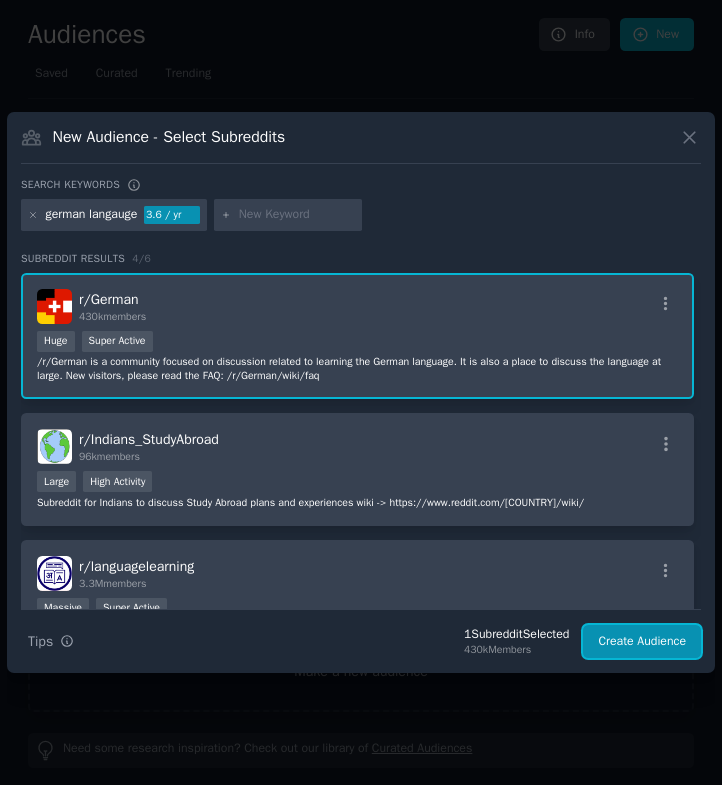 click on "Create Audience" at bounding box center [642, 642] 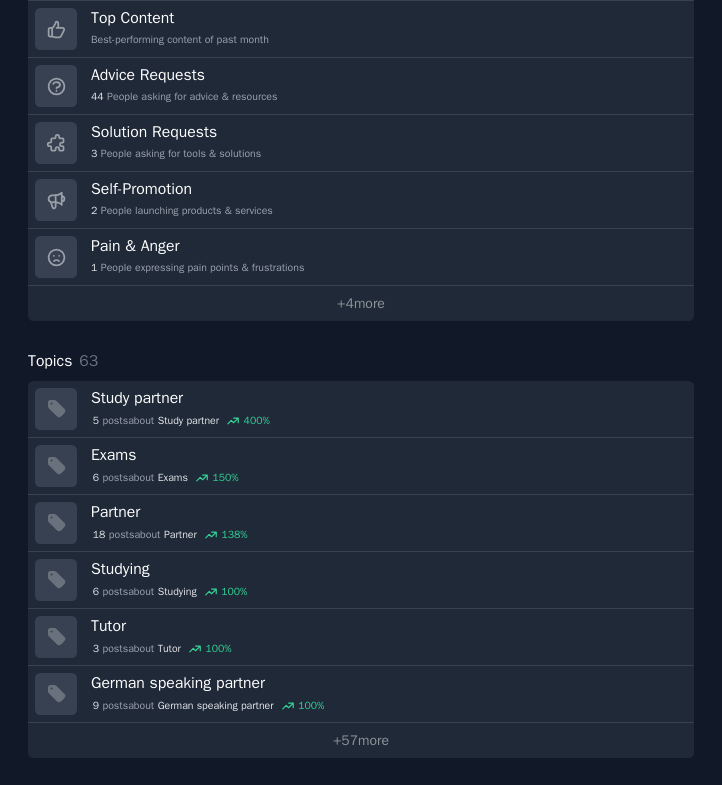 scroll, scrollTop: 91, scrollLeft: 0, axis: vertical 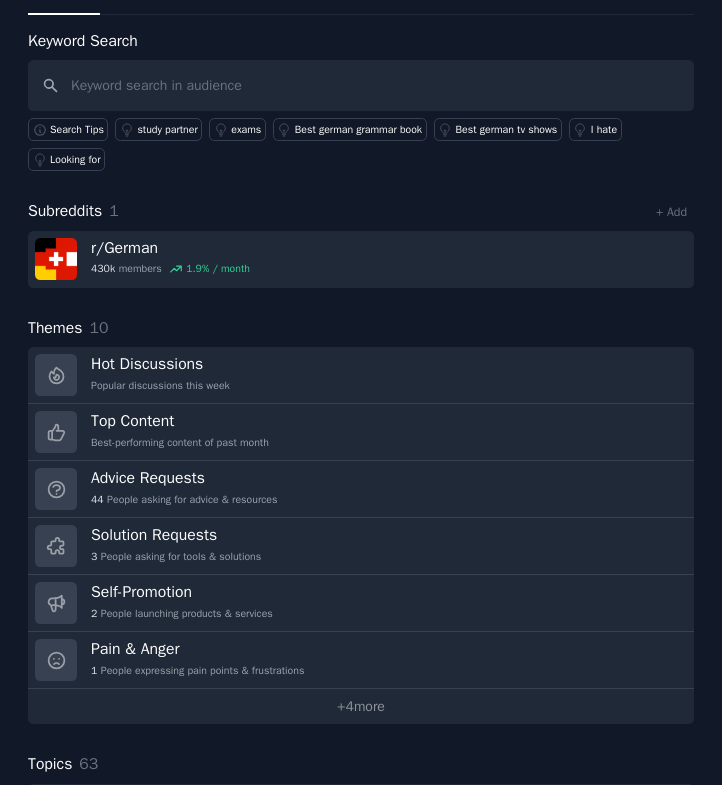 click on "r/ German 430k  members 1.9 % / month" at bounding box center [361, 259] 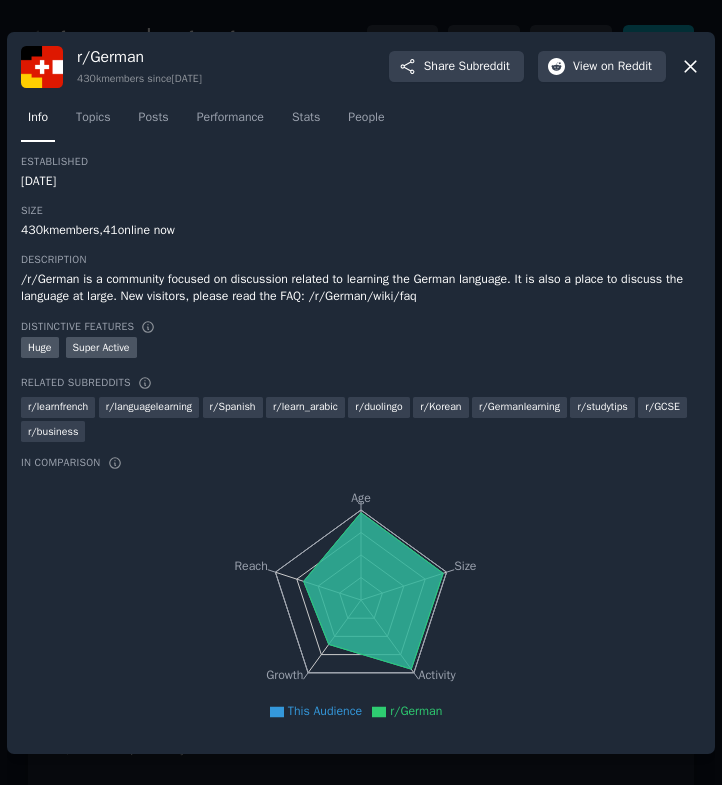 click at bounding box center [361, 392] 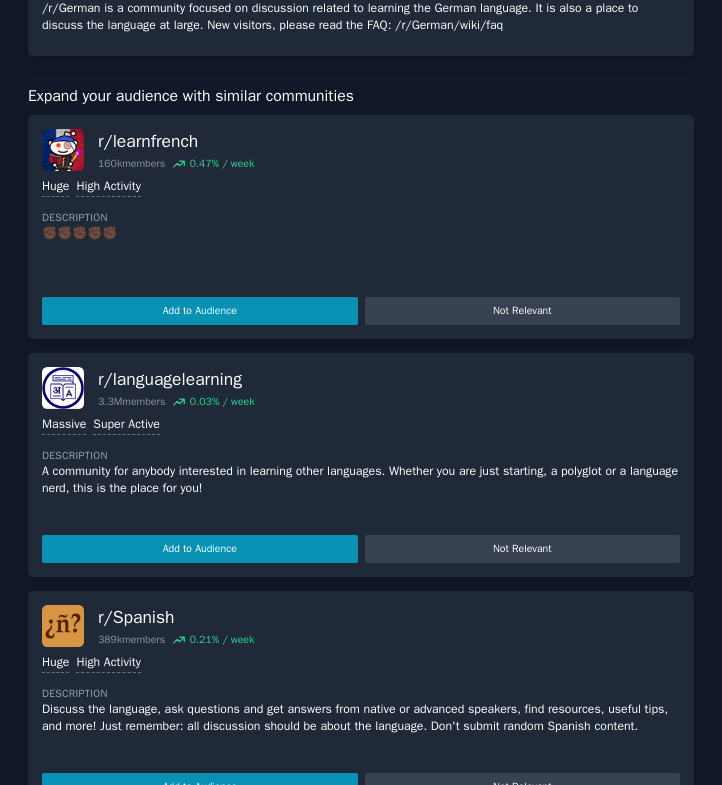 scroll, scrollTop: 0, scrollLeft: 0, axis: both 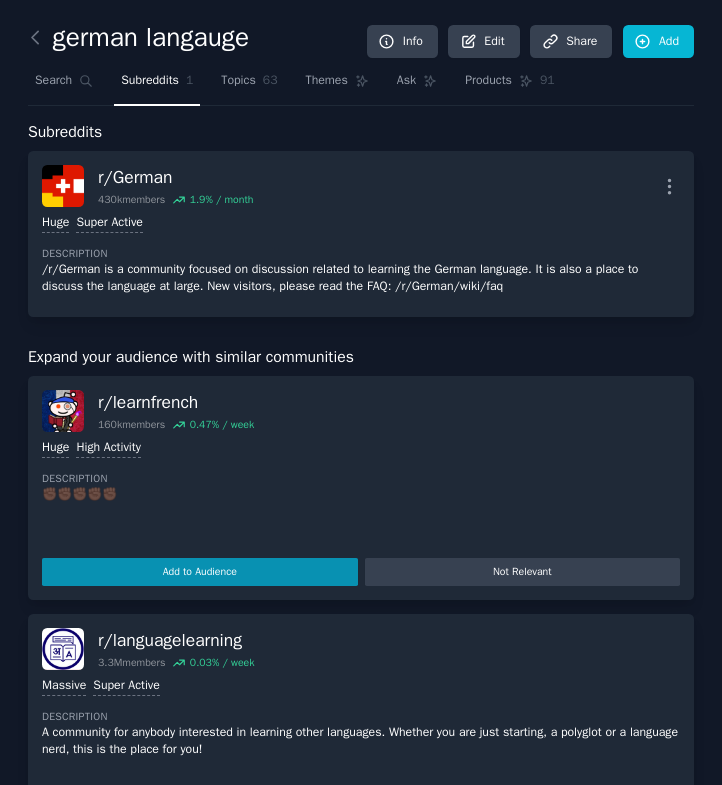 click on "Description" at bounding box center (361, 254) 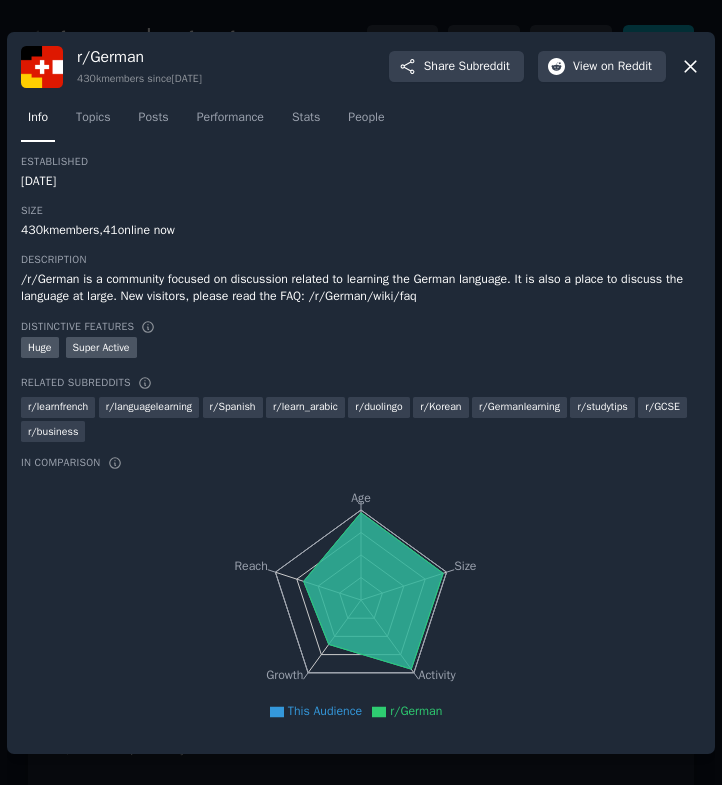 click on "r/ languagelearning" at bounding box center (149, 407) 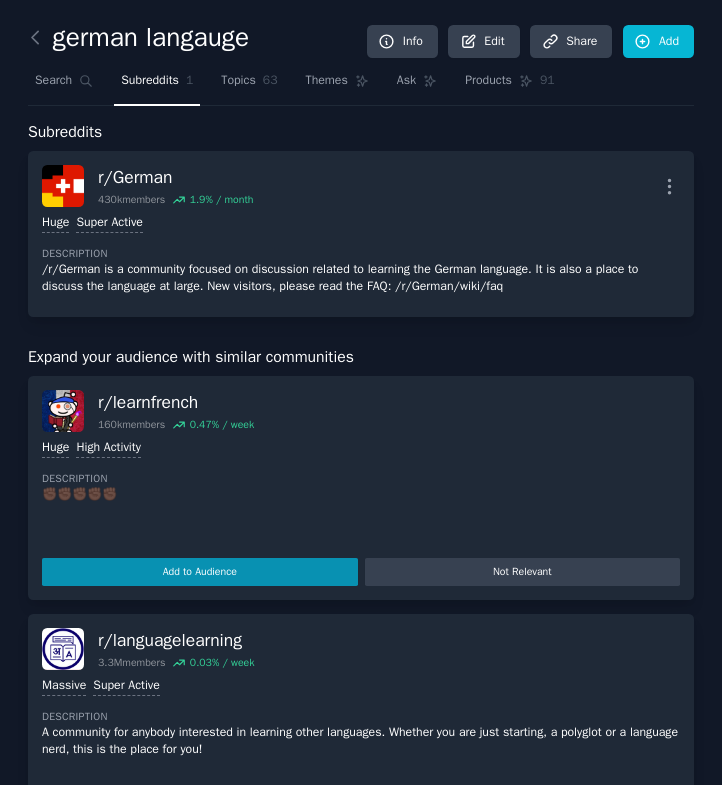 click 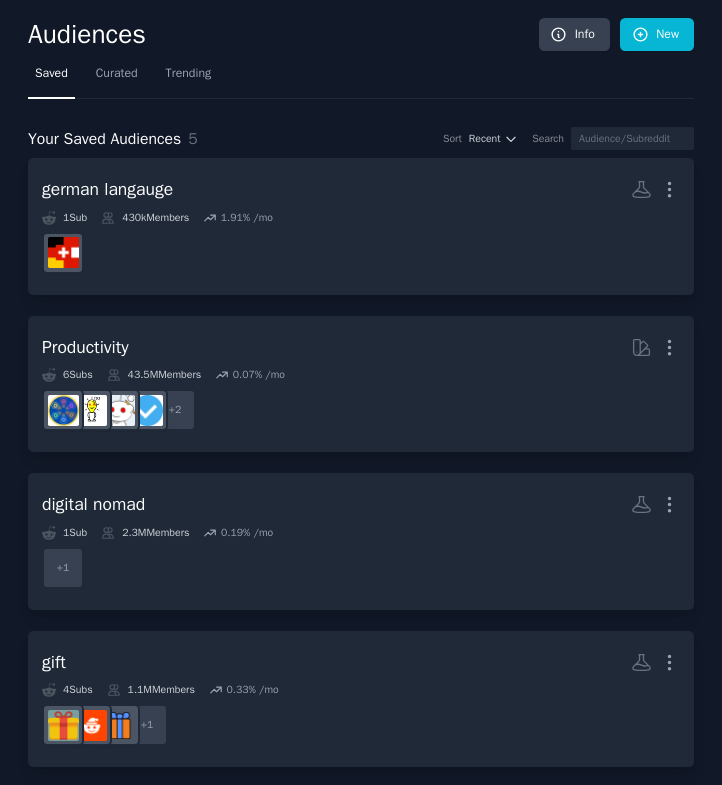 scroll, scrollTop: 269, scrollLeft: 0, axis: vertical 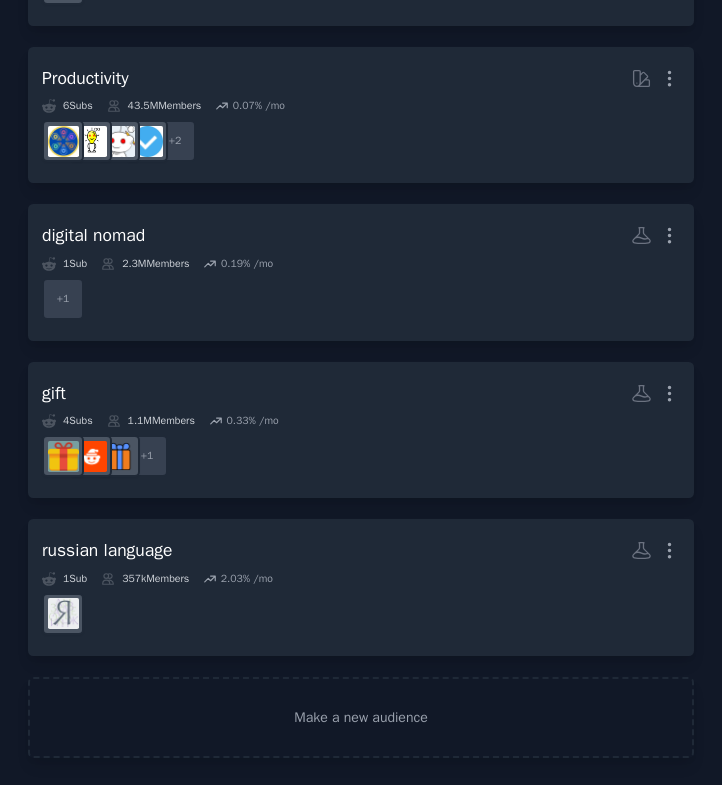 click on "Make a new audience" at bounding box center (361, 717) 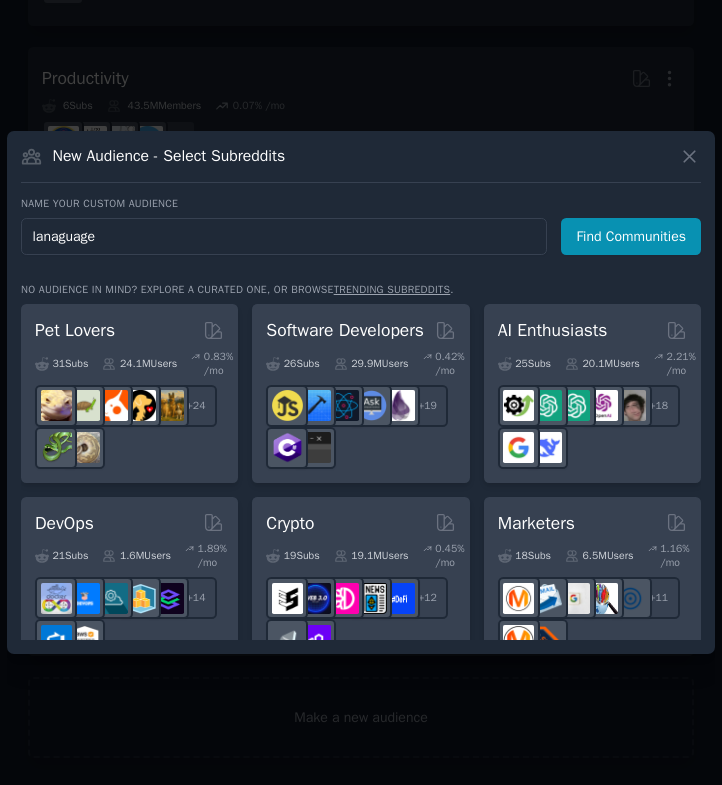 click on "lanaguage" at bounding box center (284, 236) 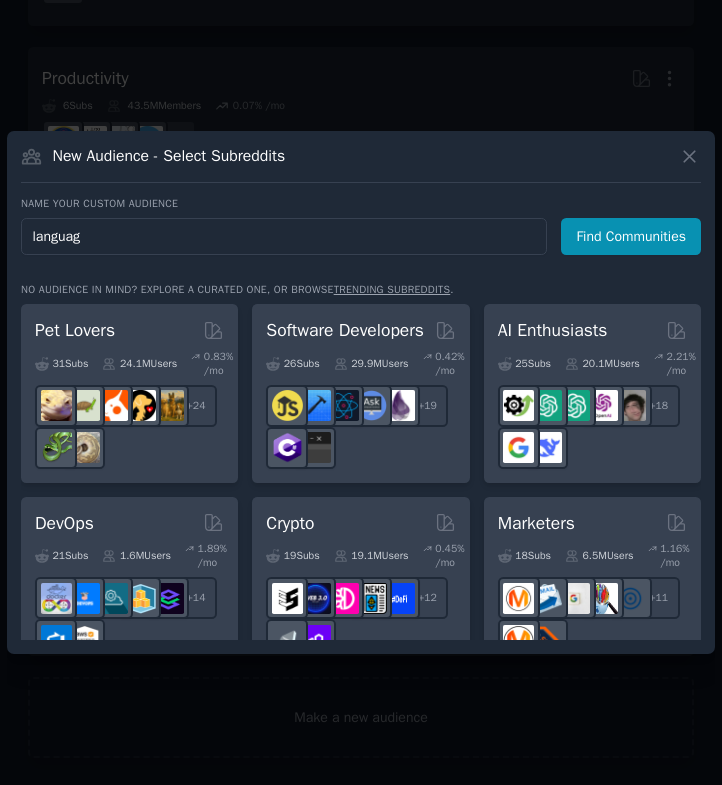 type on "language" 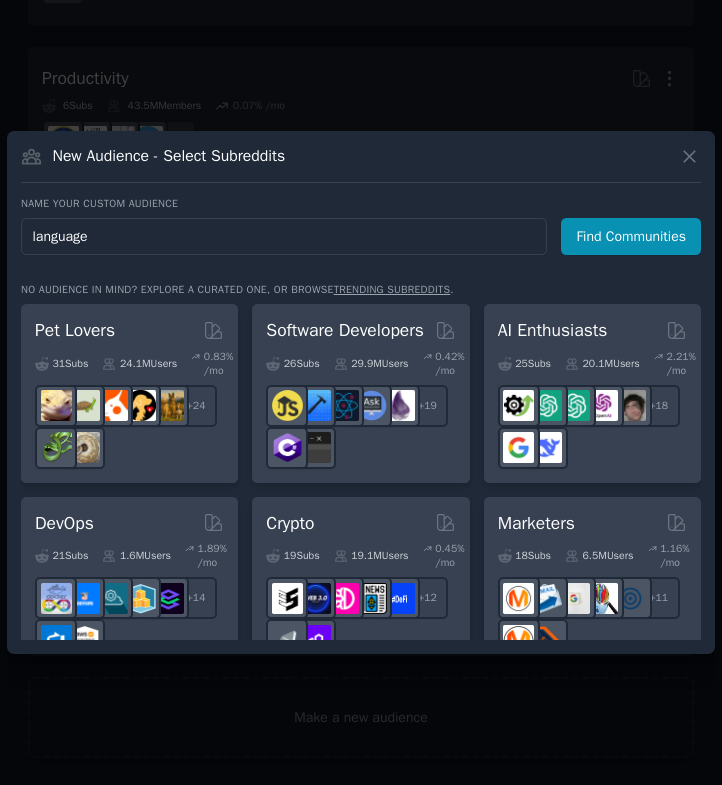 click on "Find Communities" at bounding box center [631, 236] 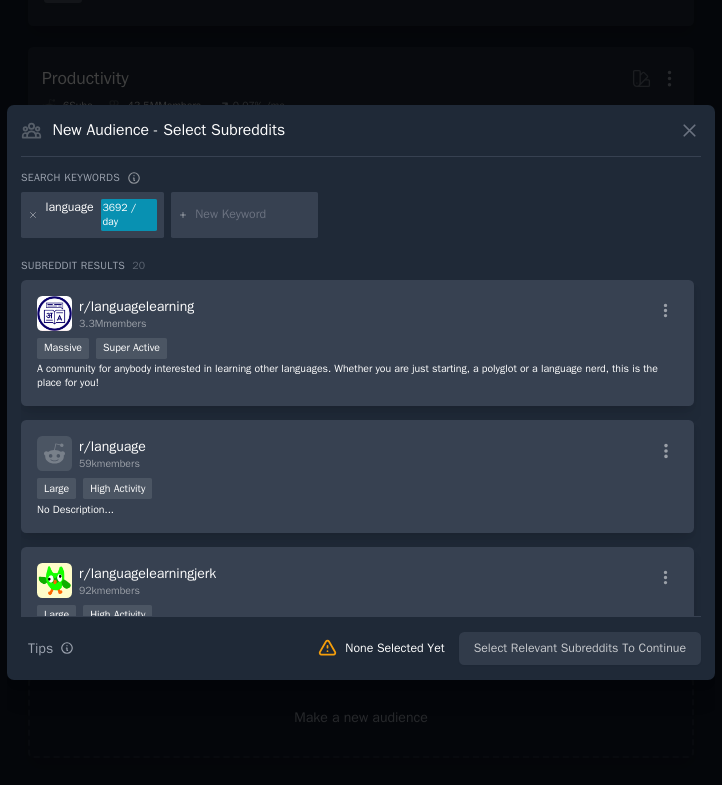 click on "r/ languagelearning 3.3M  members" at bounding box center (357, 313) 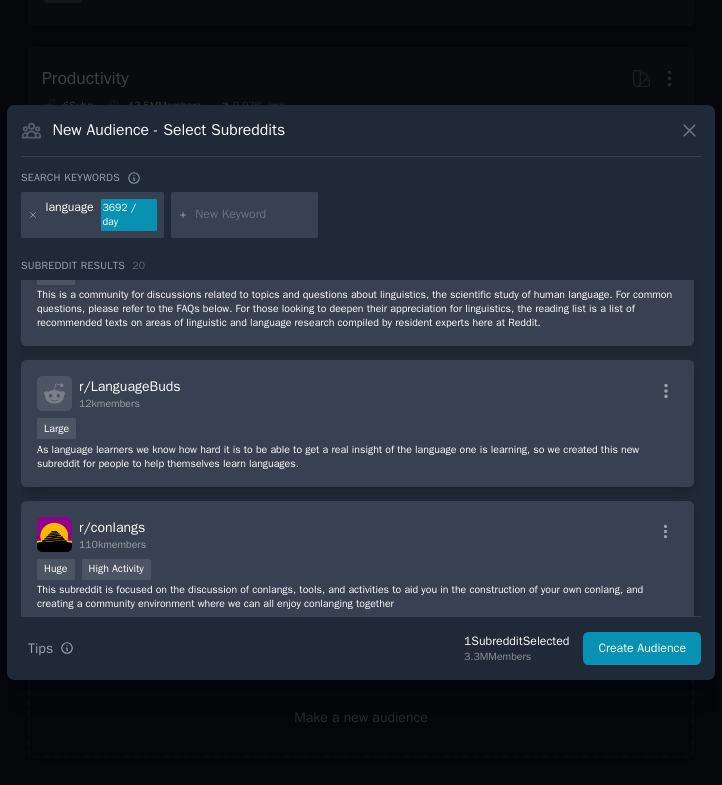 scroll, scrollTop: 0, scrollLeft: 0, axis: both 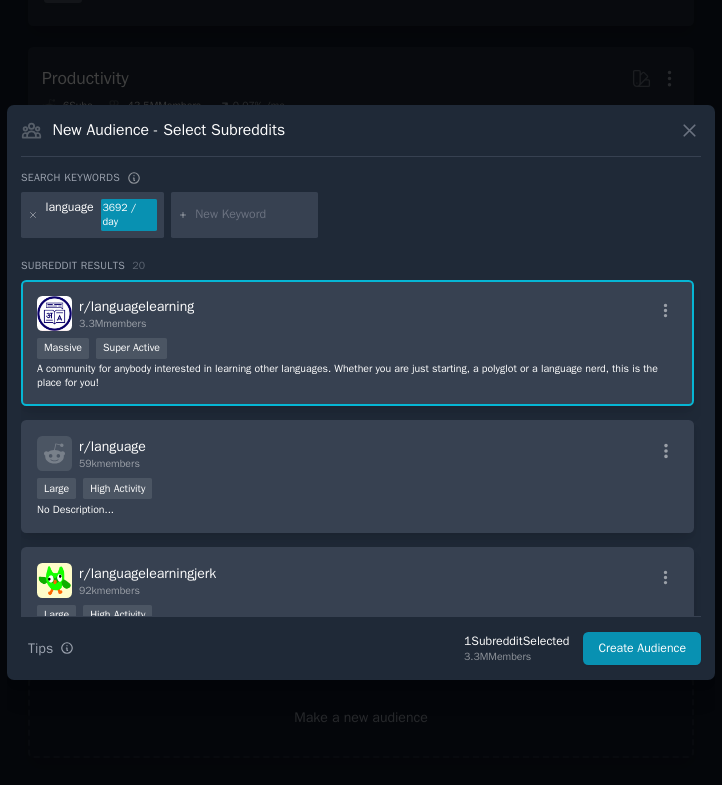click at bounding box center [253, 215] 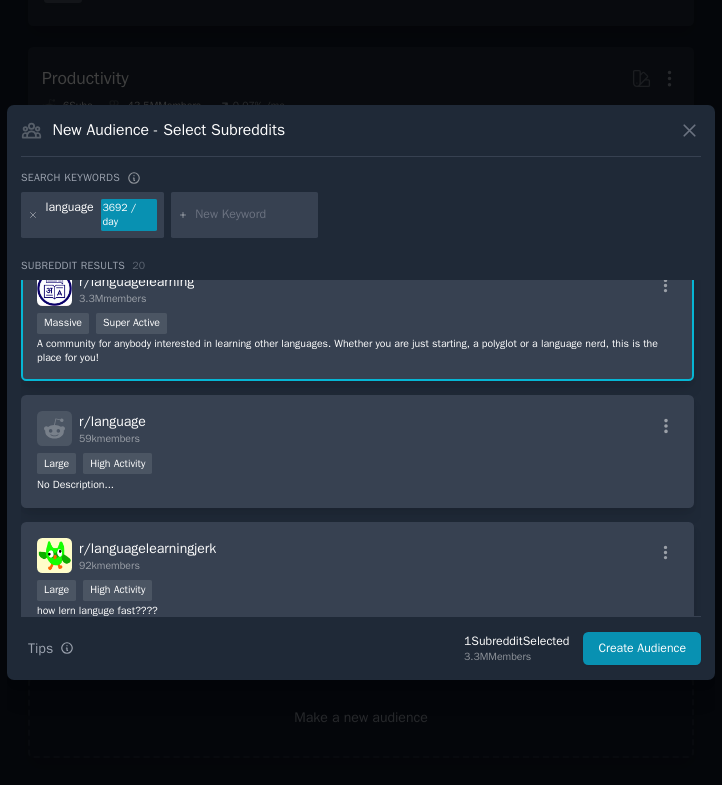 scroll, scrollTop: 112, scrollLeft: 0, axis: vertical 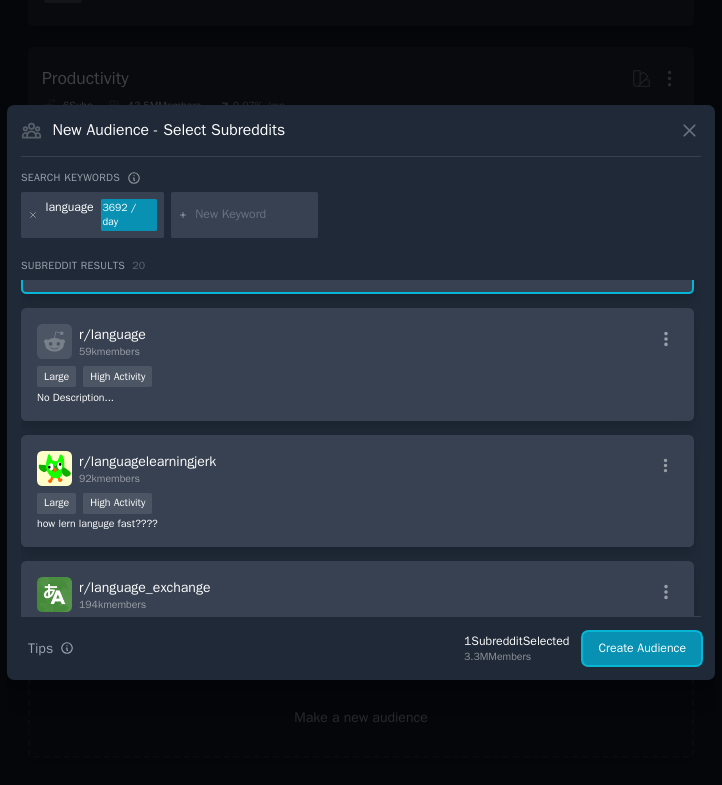 click on "Create Audience" at bounding box center (642, 649) 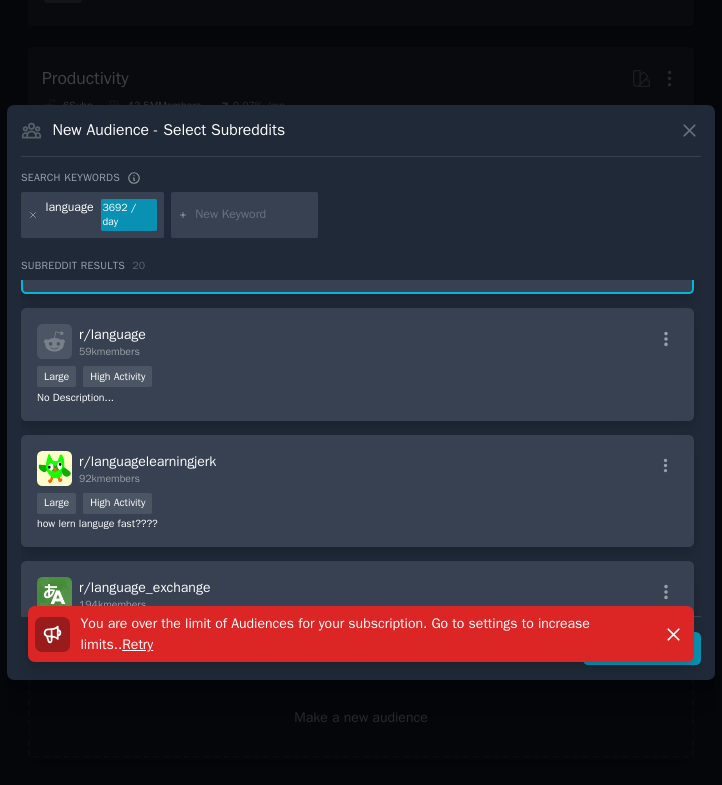 scroll, scrollTop: 0, scrollLeft: 0, axis: both 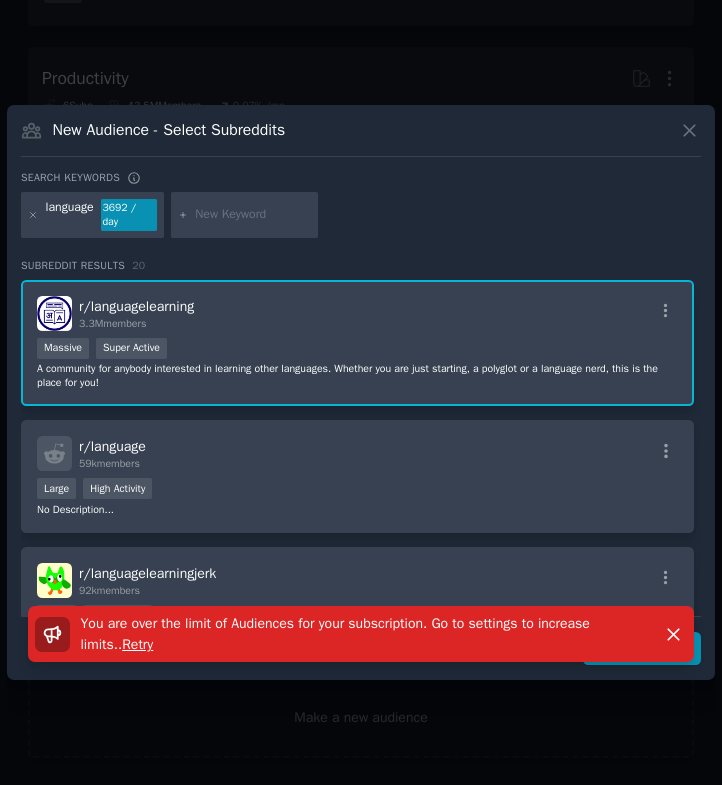 click on "A community for anybody interested in learning other languages. Whether you are just starting, a polyglot or a language nerd, this is the place for you!" at bounding box center (357, 376) 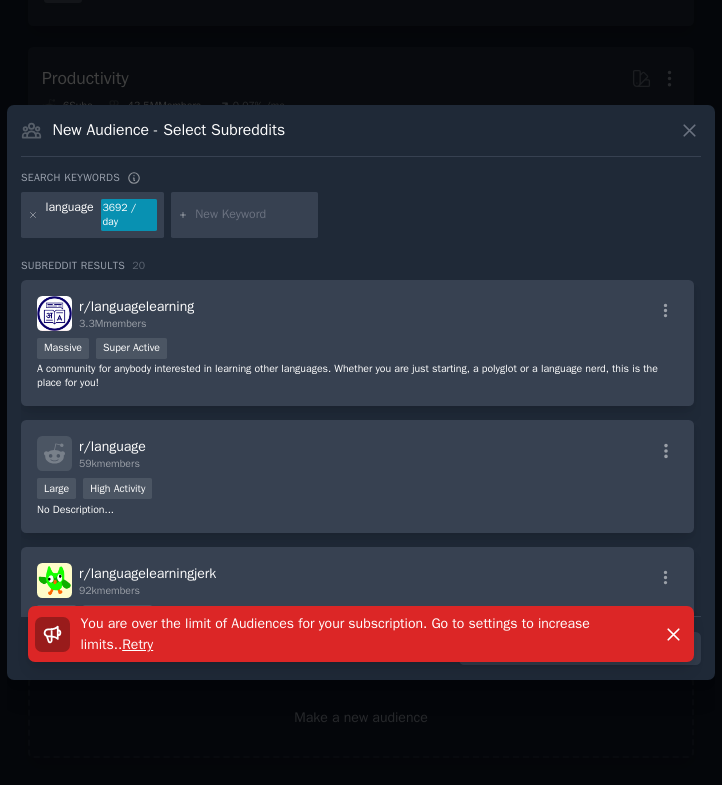 click on "A community for anybody interested in learning other languages. Whether you are just starting, a polyglot or a language nerd, this is the place for you!" at bounding box center [357, 376] 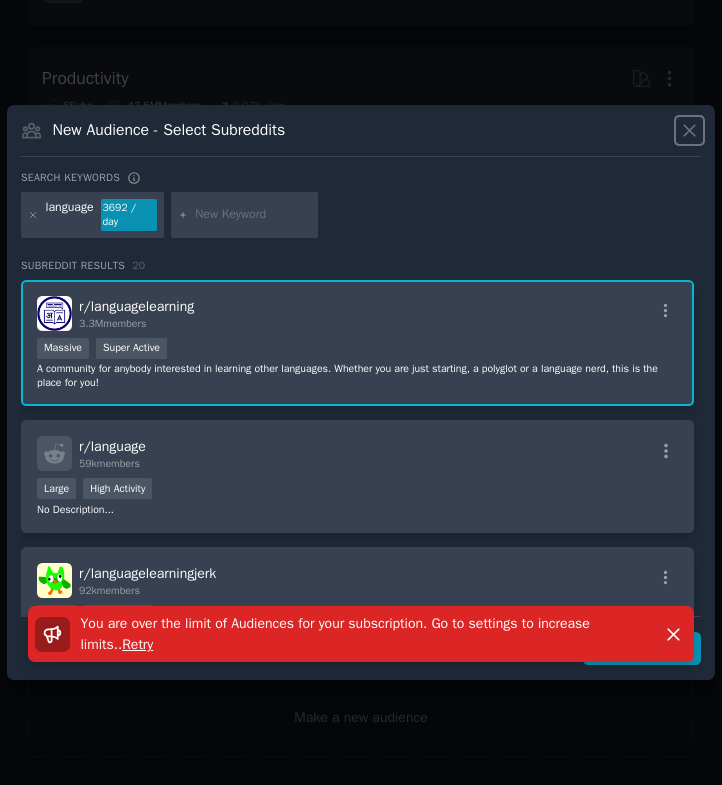 click 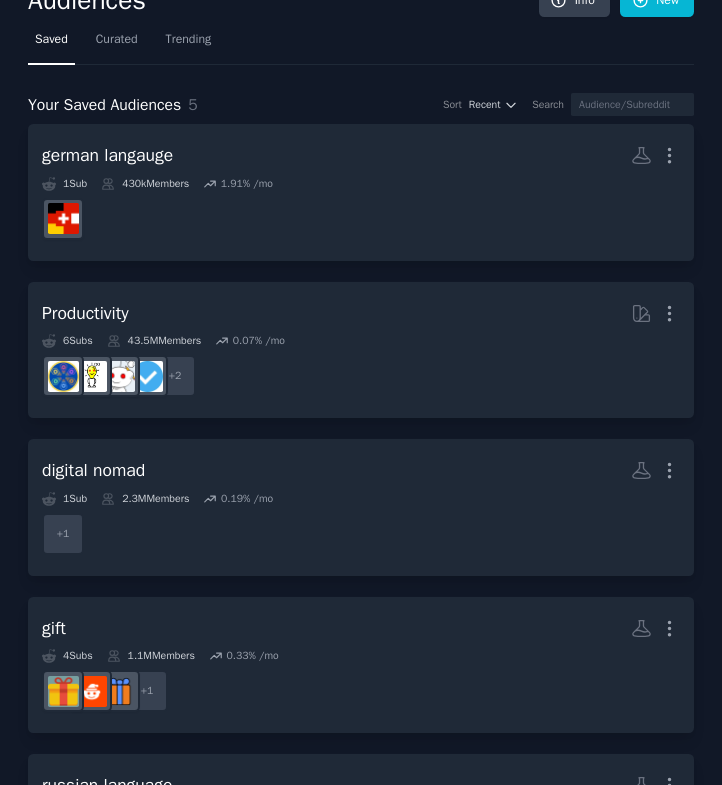 scroll, scrollTop: 0, scrollLeft: 0, axis: both 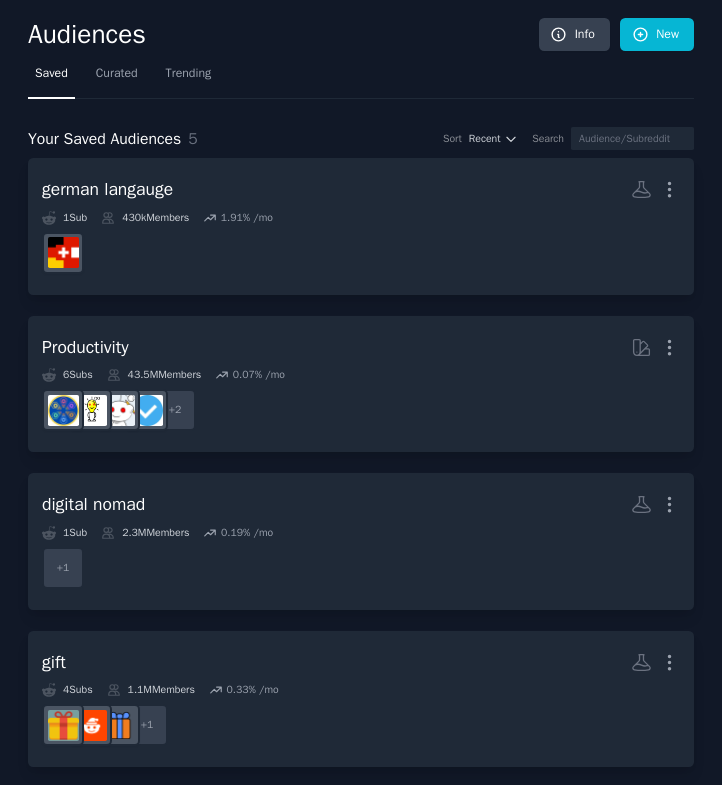 click on "More" at bounding box center [669, 347] 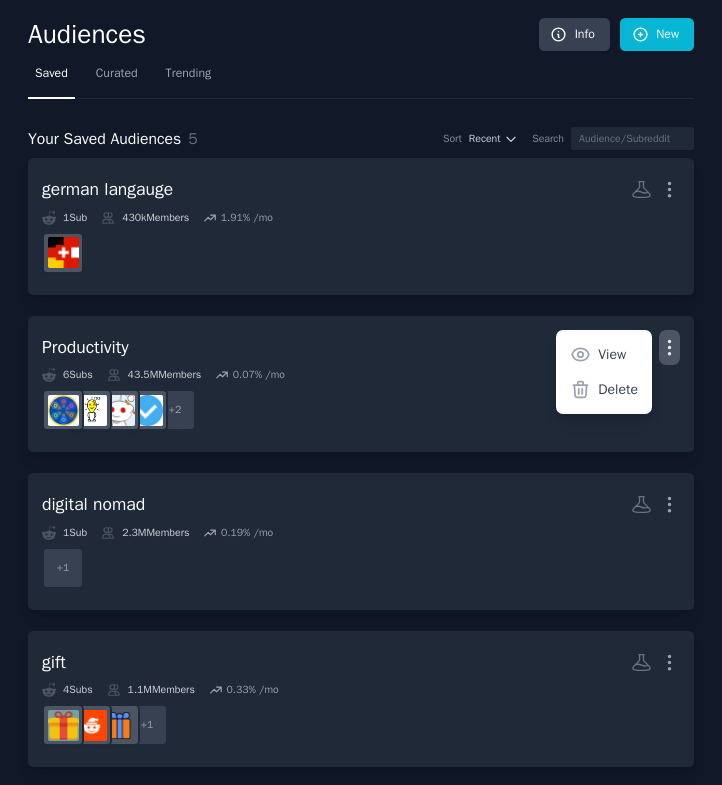 click on "Delete" at bounding box center [618, 389] 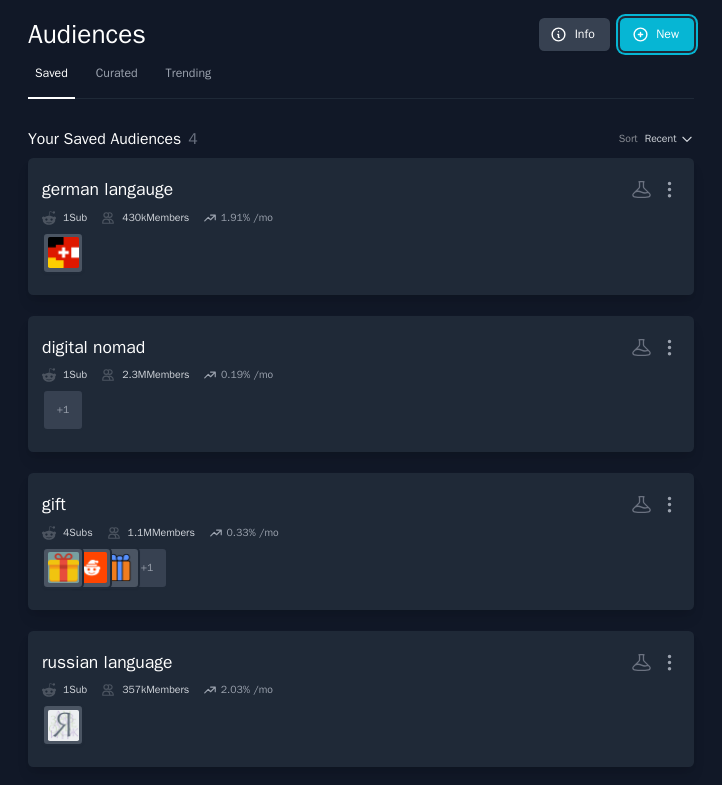 click on "New" at bounding box center [657, 35] 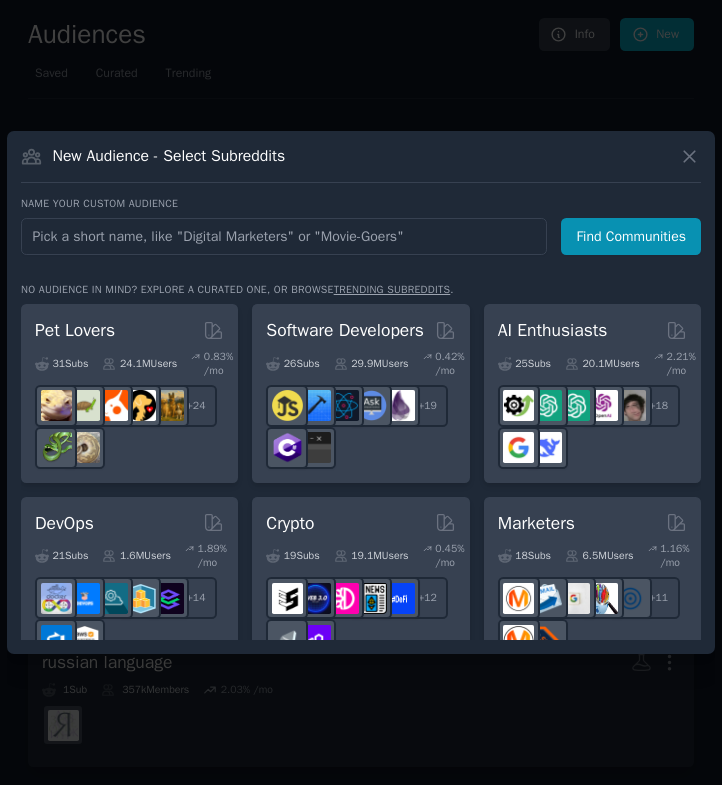 type on "Act as a YouTube growth strategist. Audit my channel concept for uniqueness and revenue potential.”" 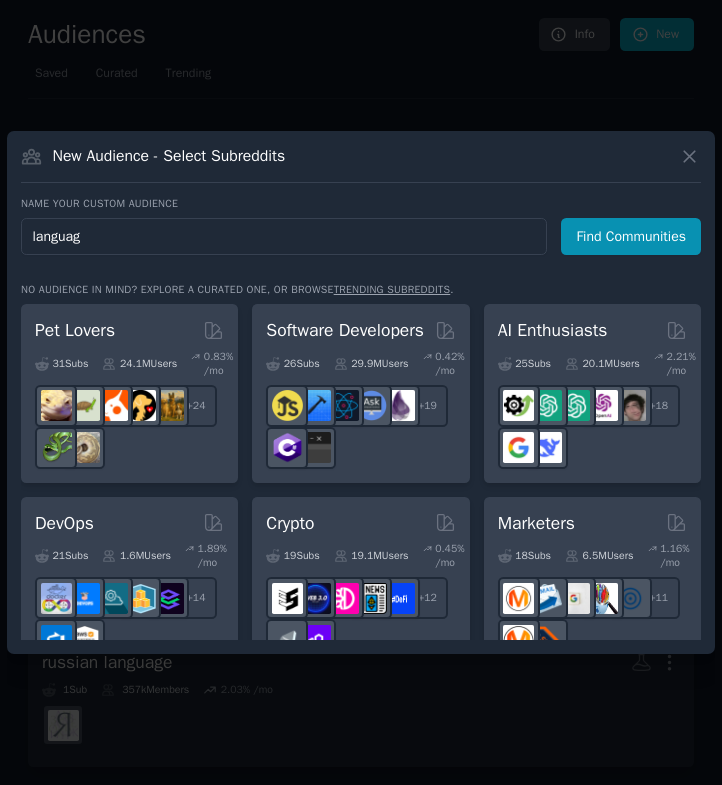 type on "language" 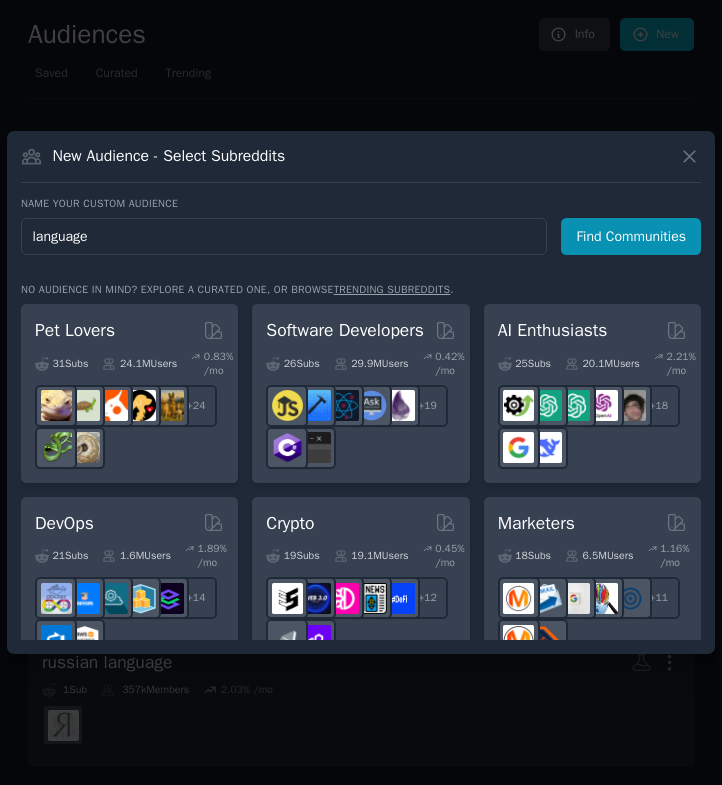 click on "Find Communities" at bounding box center [631, 236] 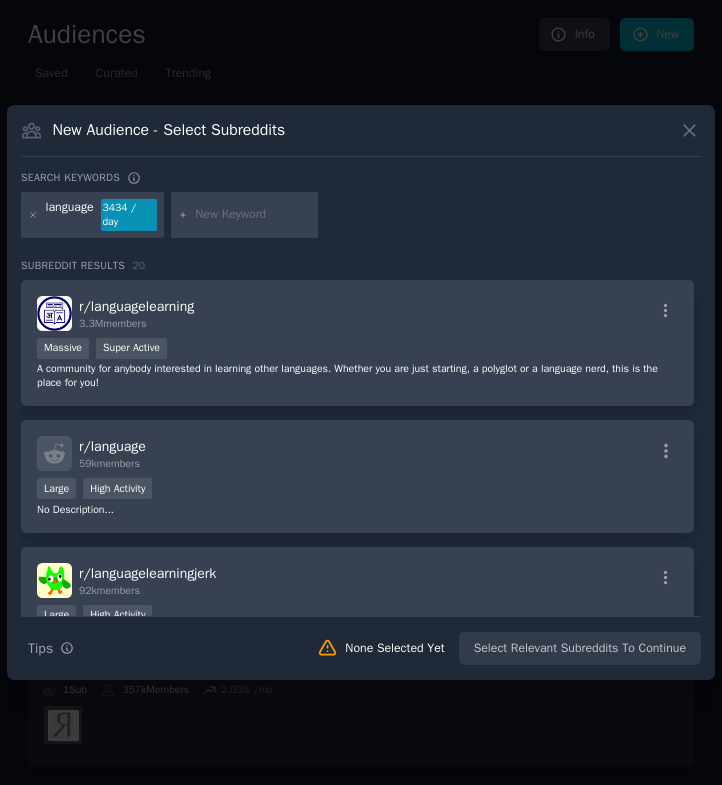 click on "A community for anybody interested in learning other languages. Whether you are just starting, a polyglot or a language nerd, this is the place for you!" at bounding box center (357, 376) 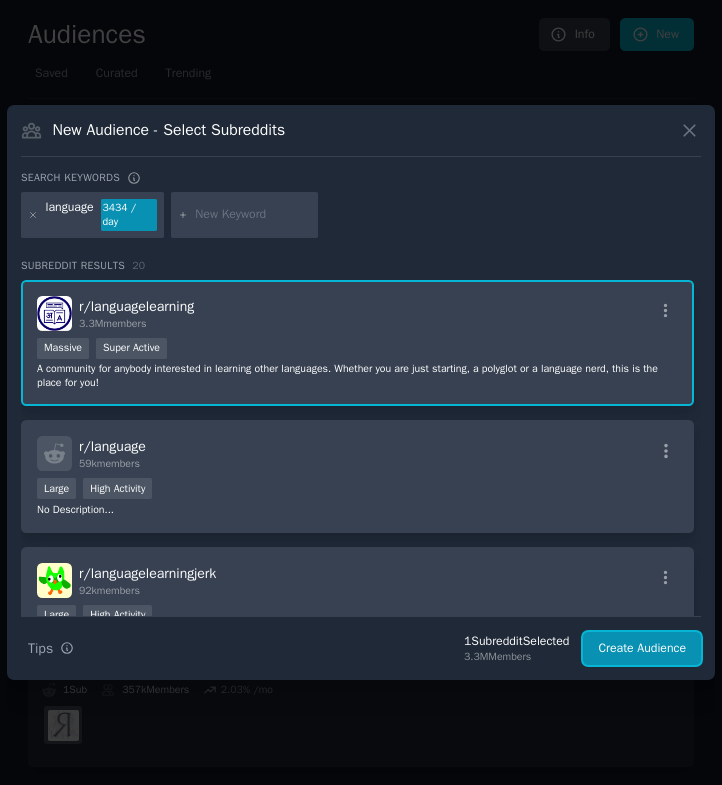 click on "Create Audience" at bounding box center [642, 649] 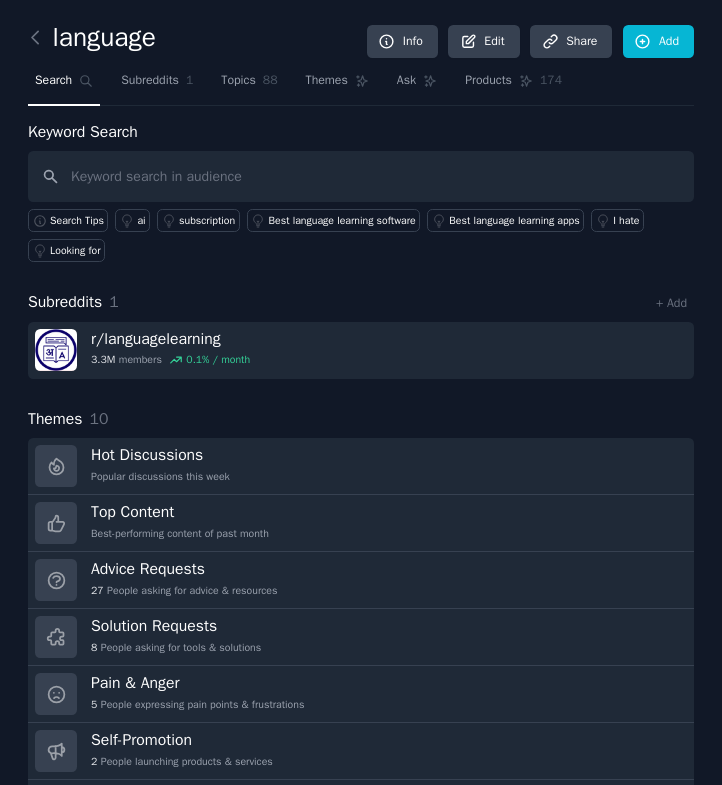 click on "Hot Discussions Popular discussions this week" at bounding box center [361, 466] 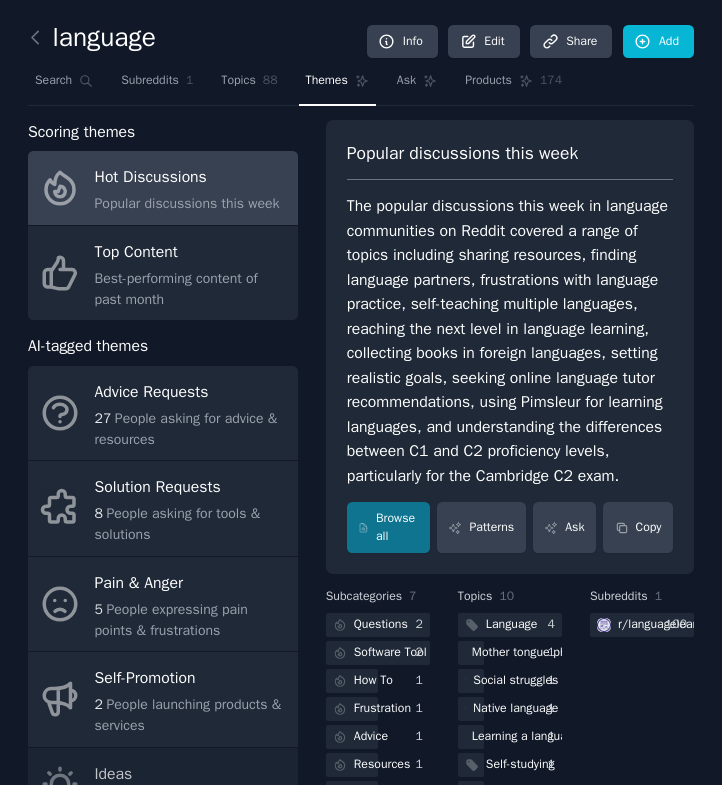 click on "The popular discussions this week in language communities on Reddit covered a range of topics including sharing resources, finding language partners, frustrations with language practice, self-teaching multiple languages, reaching the next level in language learning, collecting books in foreign languages, setting realistic goals, seeking online language tutor recommendations, using Pimsleur for learning languages, and understanding the differences between C1 and C2 proficiency levels, particularly for the Cambridge C2 exam." at bounding box center (510, 341) 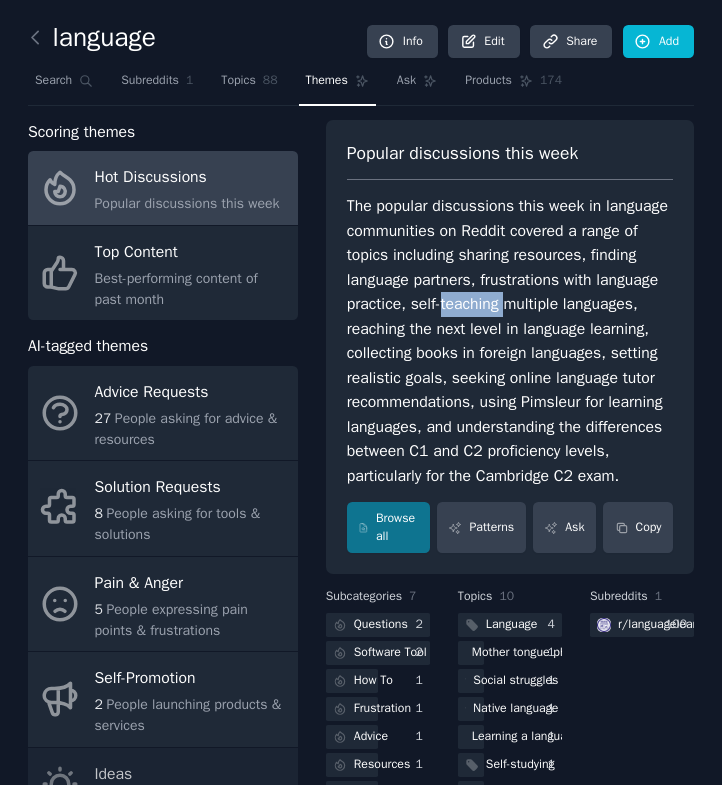 click on "The popular discussions this week in language communities on Reddit covered a range of topics including sharing resources, finding language partners, frustrations with language practice, self-teaching multiple languages, reaching the next level in language learning, collecting books in foreign languages, setting realistic goals, seeking online language tutor recommendations, using Pimsleur for learning languages, and understanding the differences between C1 and C2 proficiency levels, particularly for the Cambridge C2 exam." at bounding box center (510, 341) 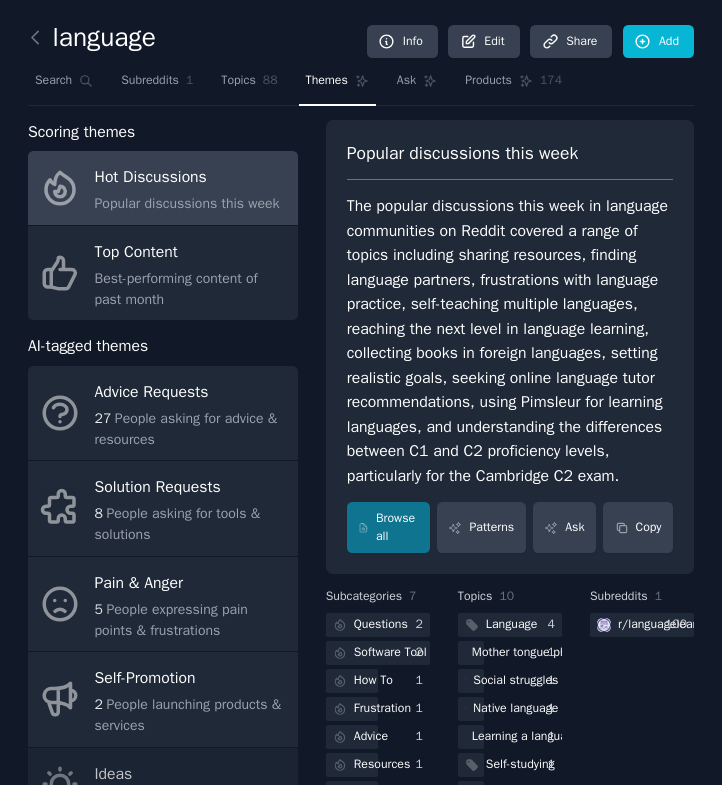 click on "The popular discussions this week in language communities on Reddit covered a range of topics including sharing resources, finding language partners, frustrations with language practice, self-teaching multiple languages, reaching the next level in language learning, collecting books in foreign languages, setting realistic goals, seeking online language tutor recommendations, using Pimsleur for learning languages, and understanding the differences between C1 and C2 proficiency levels, particularly for the Cambridge C2 exam." at bounding box center [510, 341] 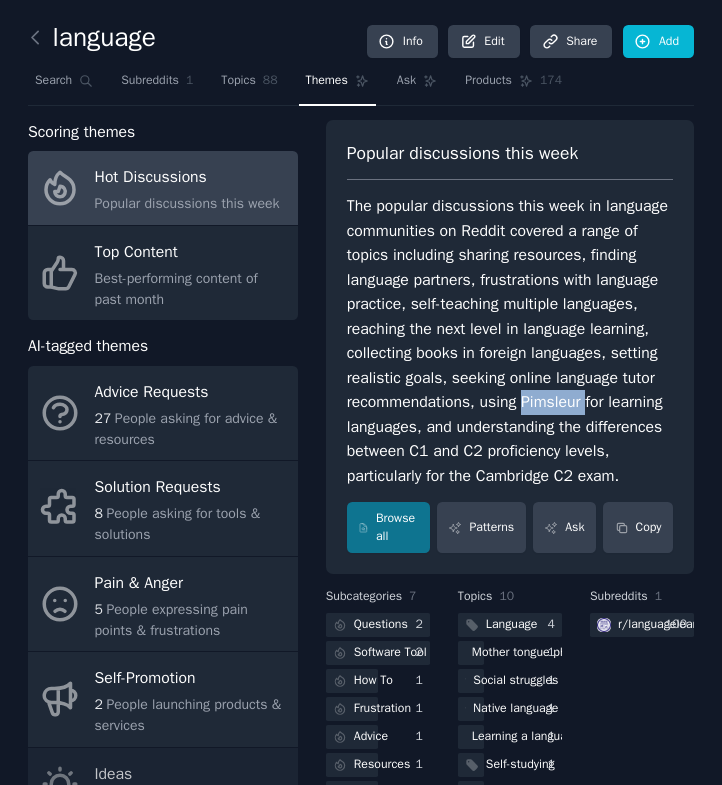 click on "The popular discussions this week in language communities on Reddit covered a range of topics including sharing resources, finding language partners, frustrations with language practice, self-teaching multiple languages, reaching the next level in language learning, collecting books in foreign languages, setting realistic goals, seeking online language tutor recommendations, using Pimsleur for learning languages, and understanding the differences between C1 and C2 proficiency levels, particularly for the Cambridge C2 exam." at bounding box center [510, 341] 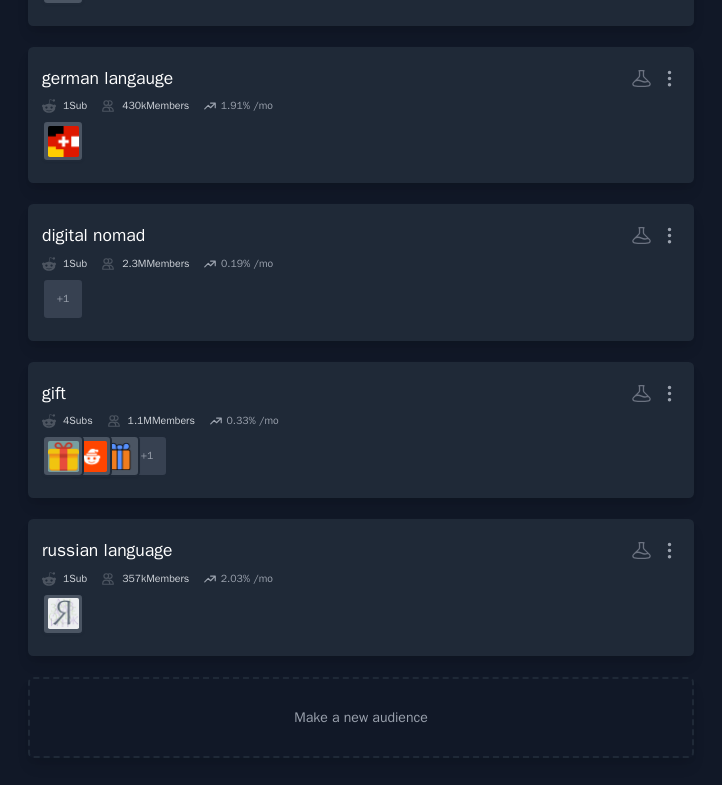 scroll, scrollTop: 258, scrollLeft: 0, axis: vertical 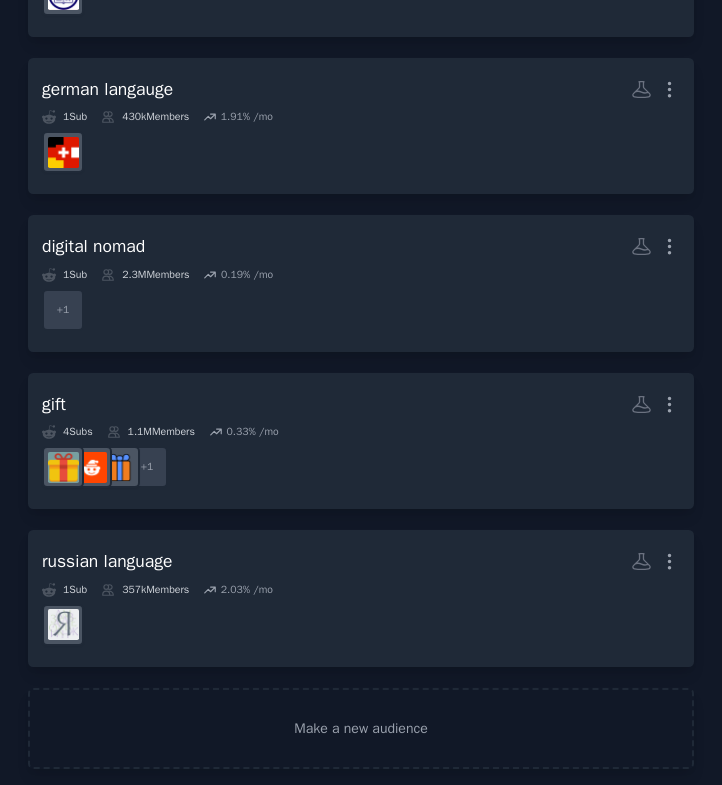 click 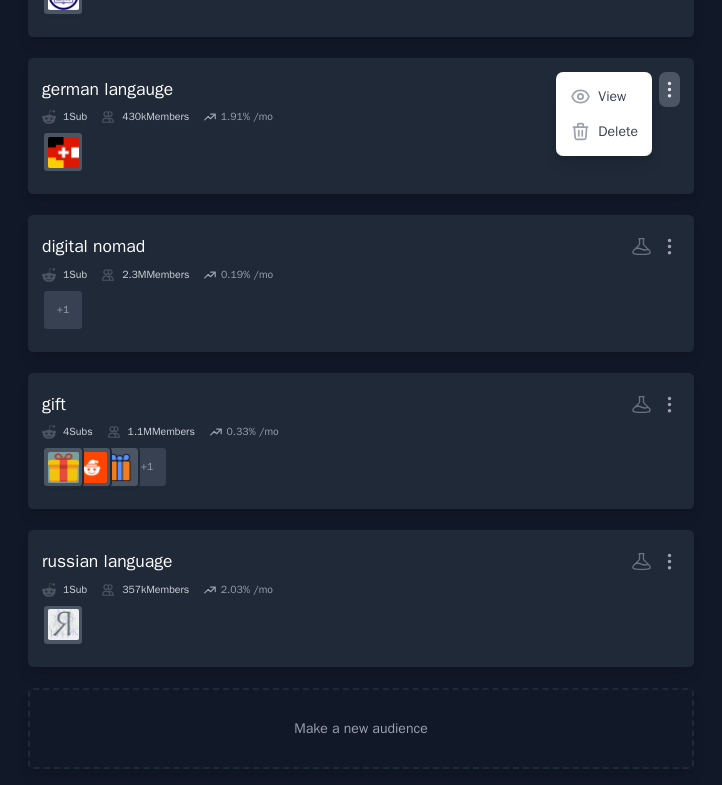 click on "Delete" at bounding box center [618, 131] 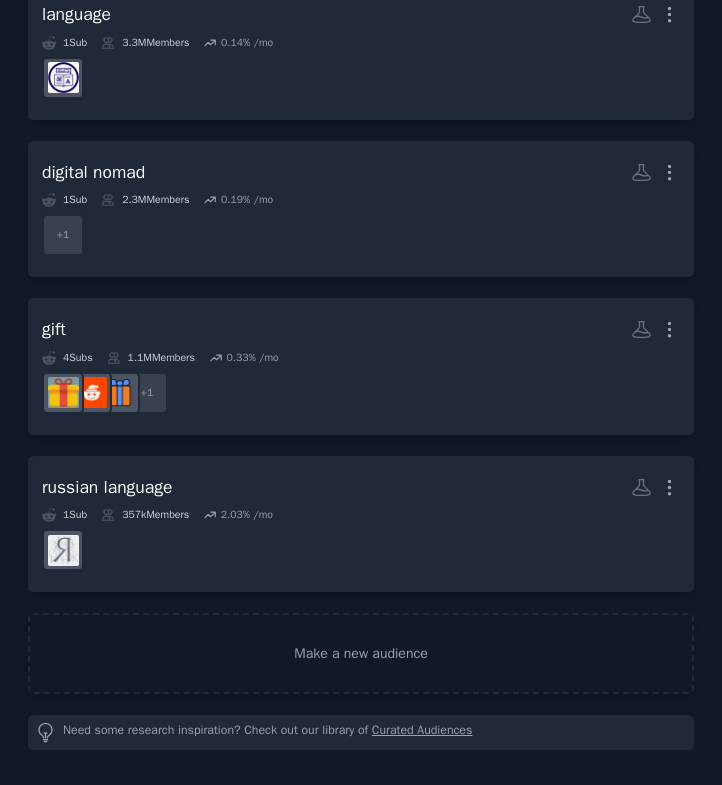 scroll, scrollTop: 175, scrollLeft: 0, axis: vertical 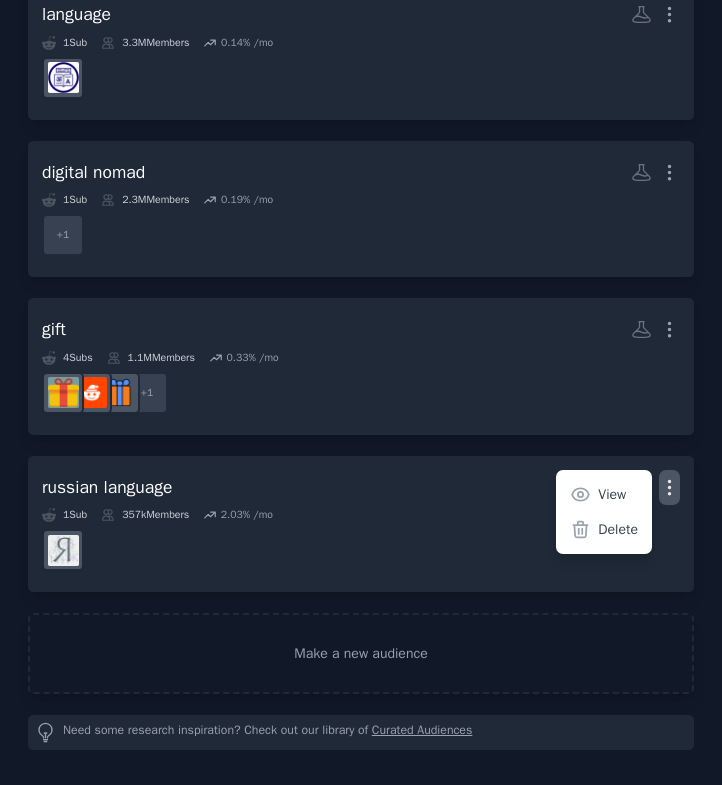 click on "Delete" at bounding box center [618, 529] 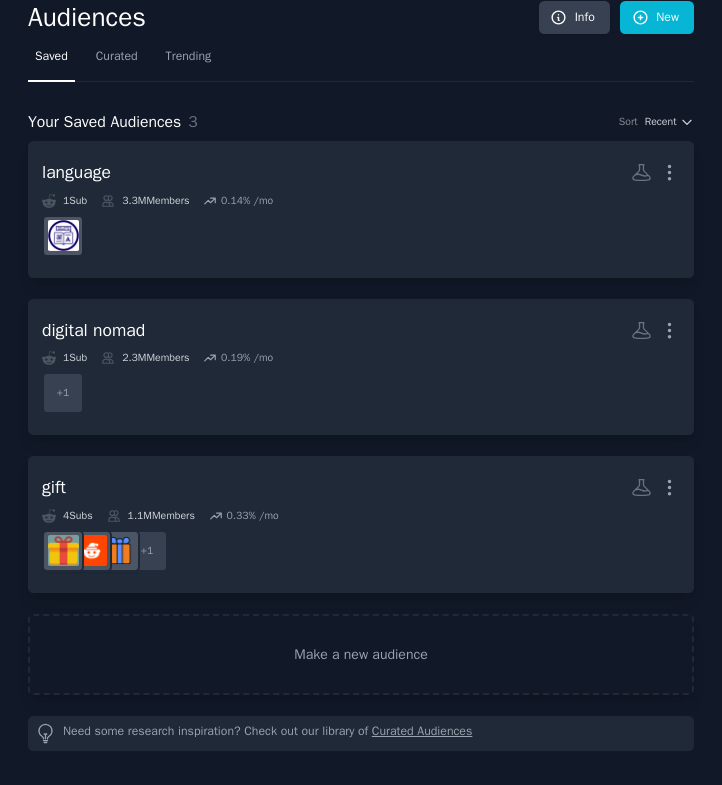 scroll, scrollTop: 0, scrollLeft: 0, axis: both 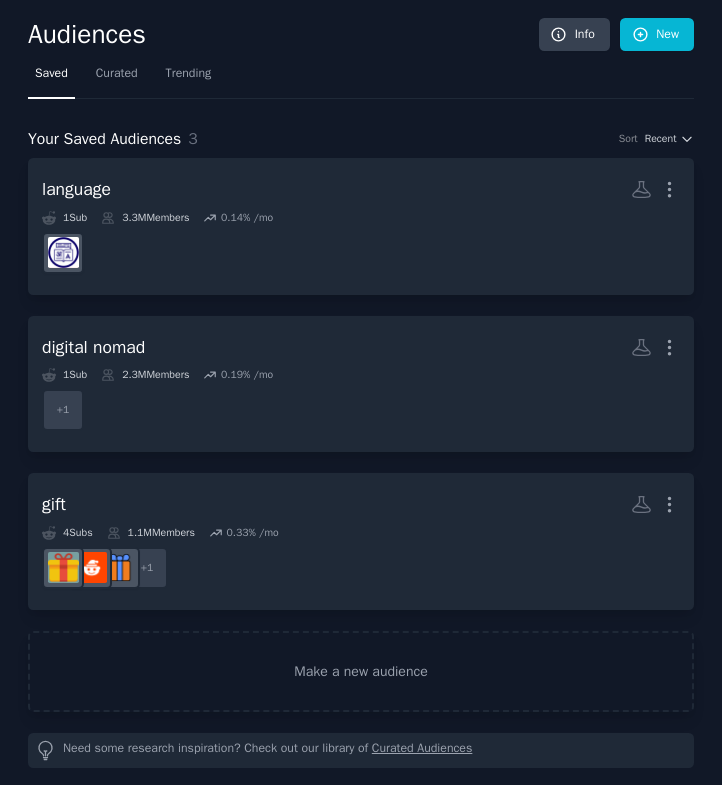 click 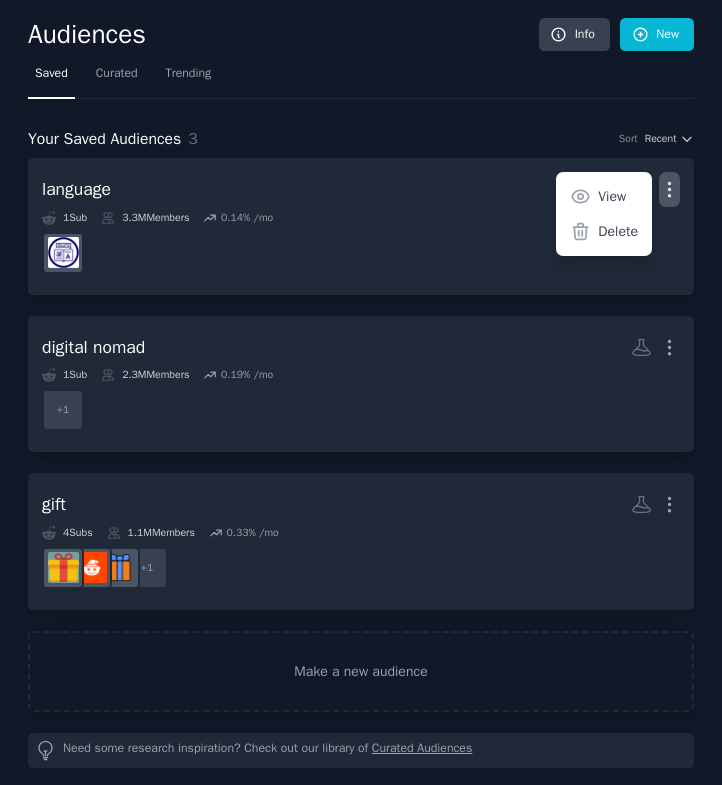 click at bounding box center (361, 253) 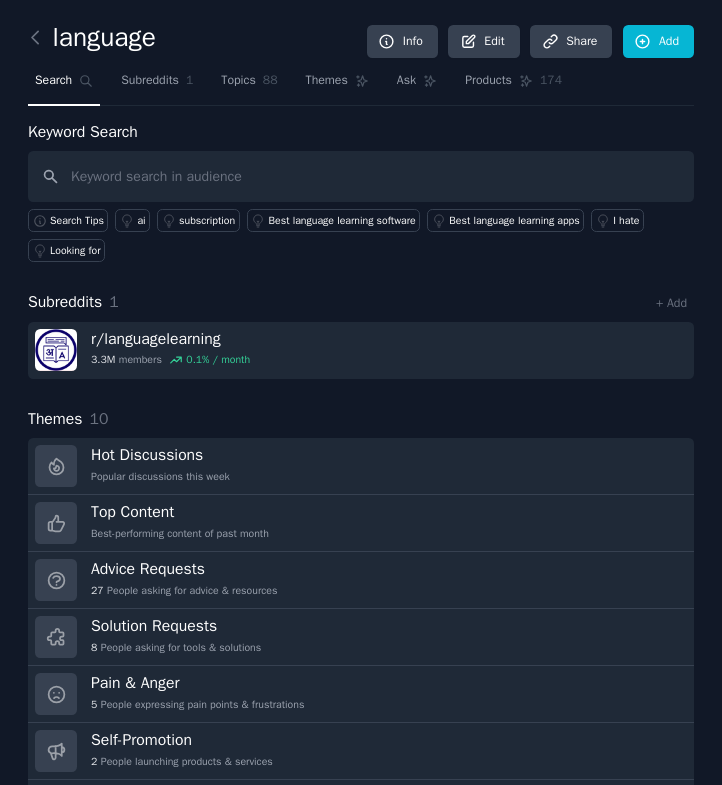 click at bounding box center (40, 38) 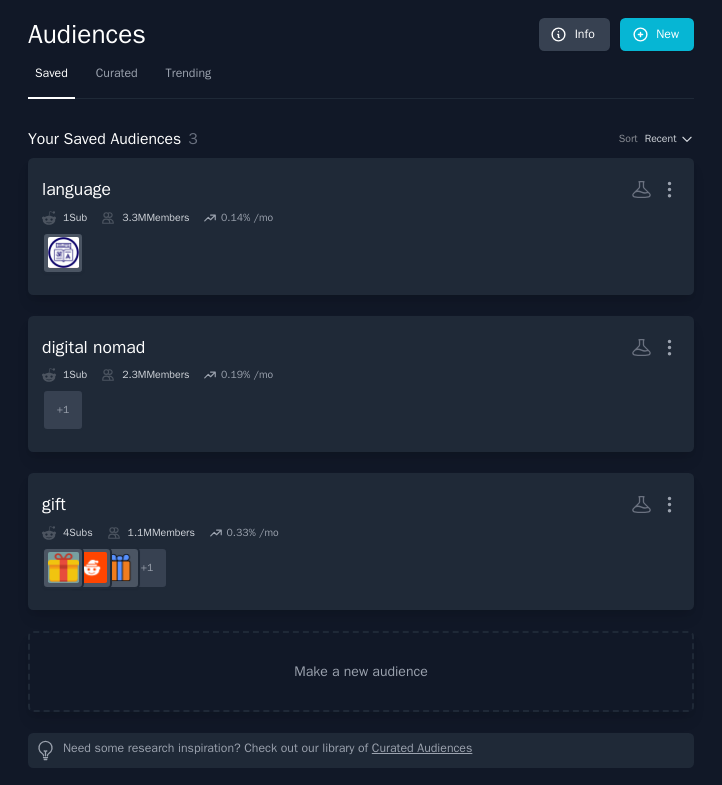 scroll, scrollTop: 17, scrollLeft: 0, axis: vertical 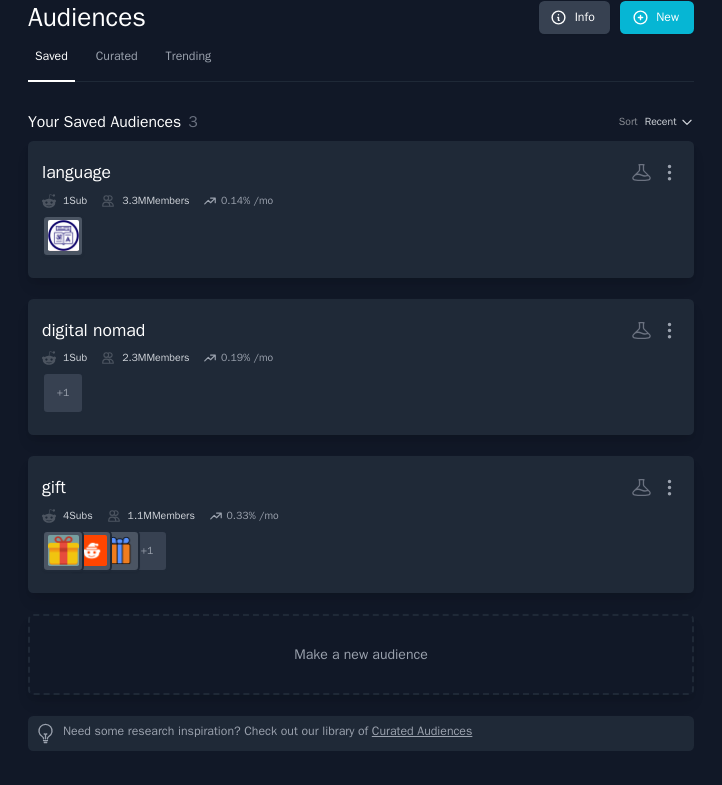 click on "Make a new audience" at bounding box center [361, 654] 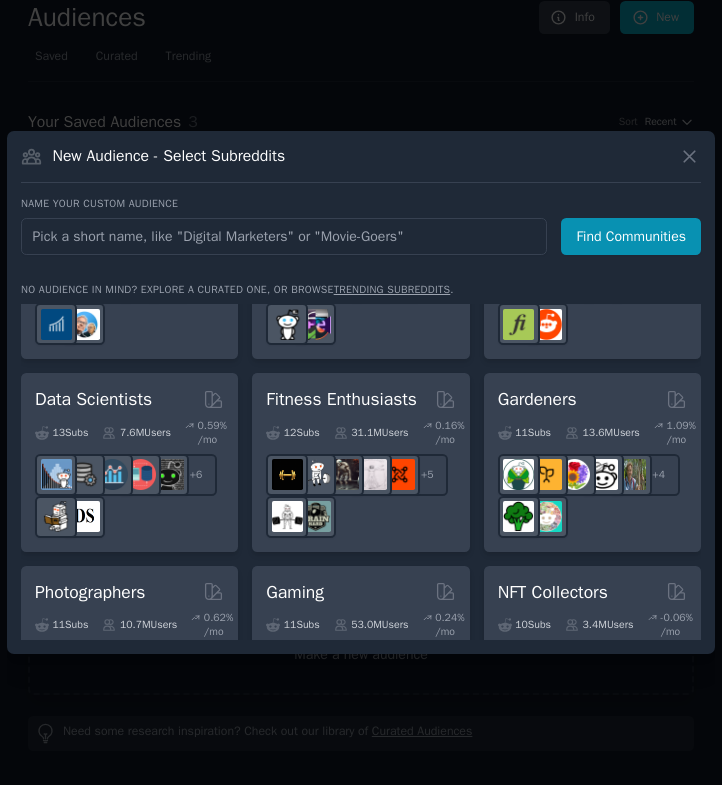 scroll, scrollTop: 700, scrollLeft: 0, axis: vertical 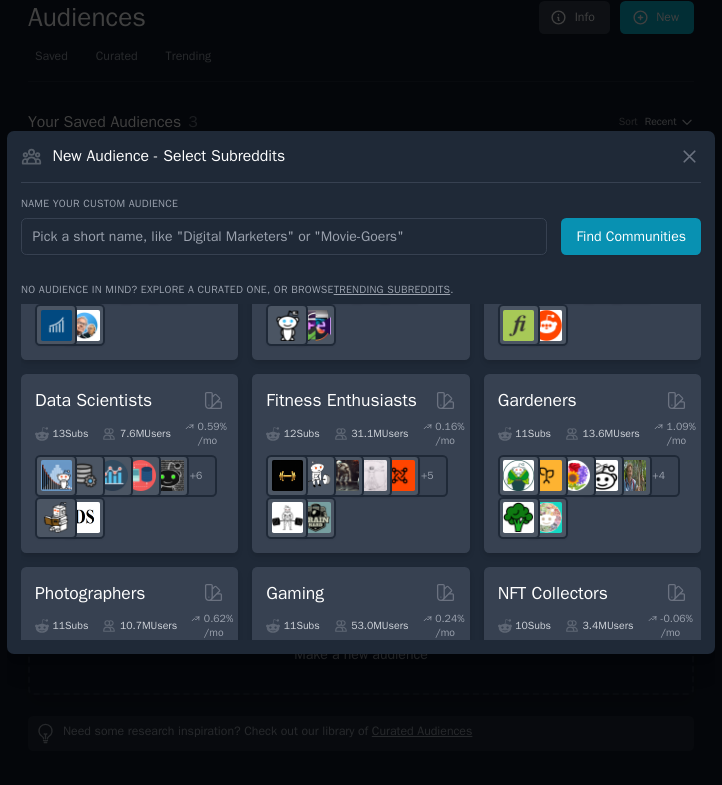 click on "Fitness Enthusiasts" at bounding box center [341, 400] 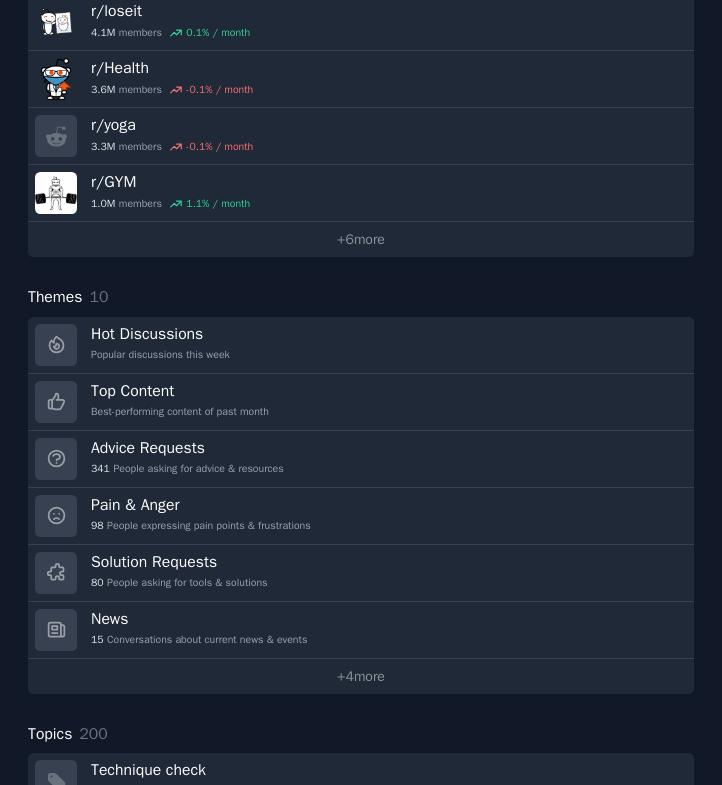 scroll, scrollTop: 465, scrollLeft: 0, axis: vertical 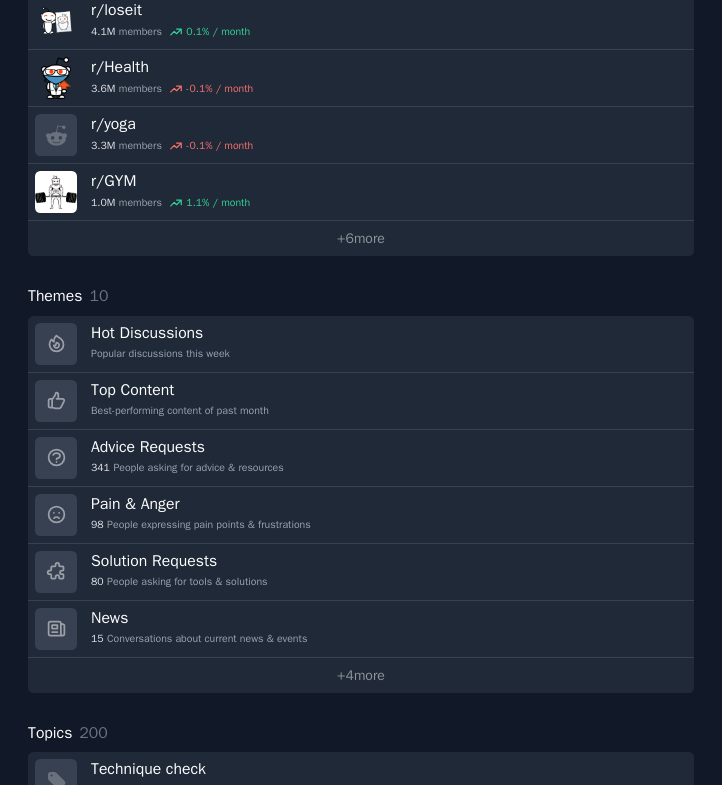 click on "Pain & Anger 98 People expressing pain points & frustrations" at bounding box center [361, 515] 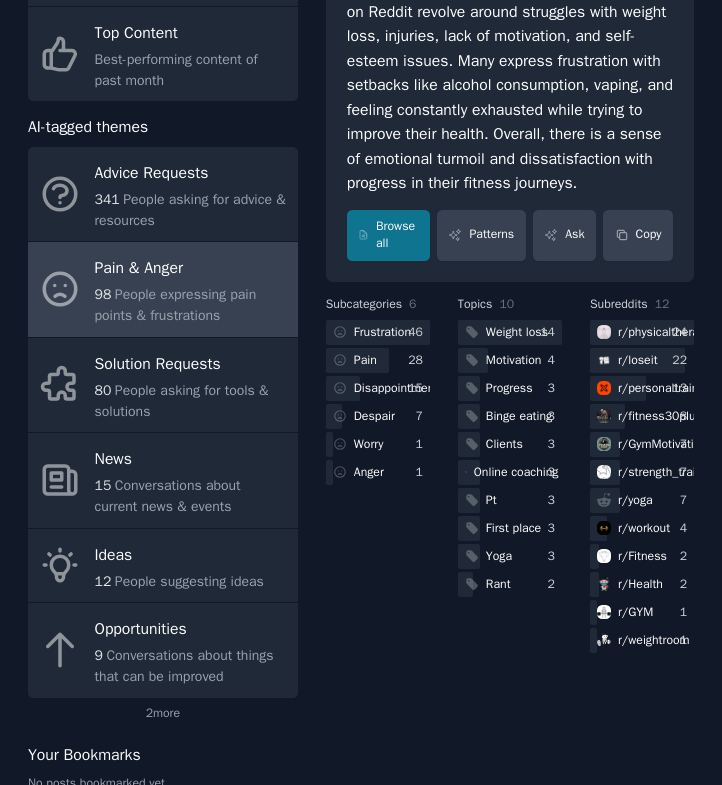 scroll, scrollTop: 0, scrollLeft: 0, axis: both 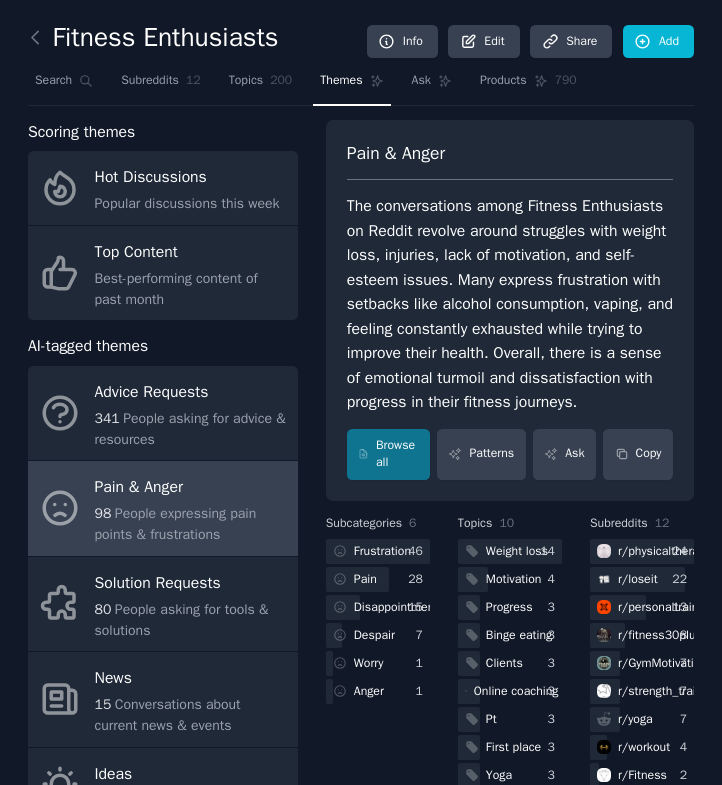click on "People asking for tools & solutions" at bounding box center (182, 620) 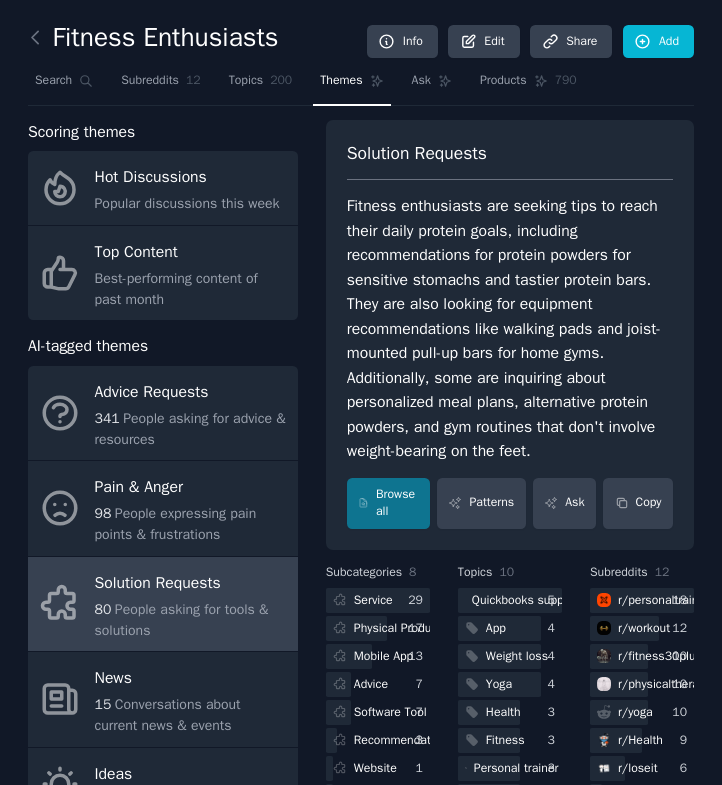 click on "Conversations about current news & events" at bounding box center [168, 715] 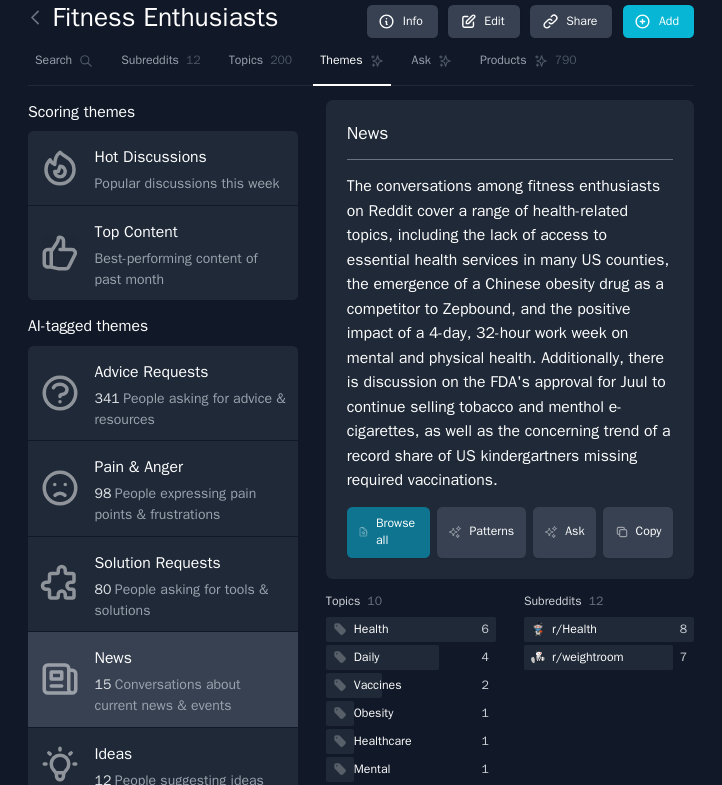 scroll, scrollTop: 21, scrollLeft: 0, axis: vertical 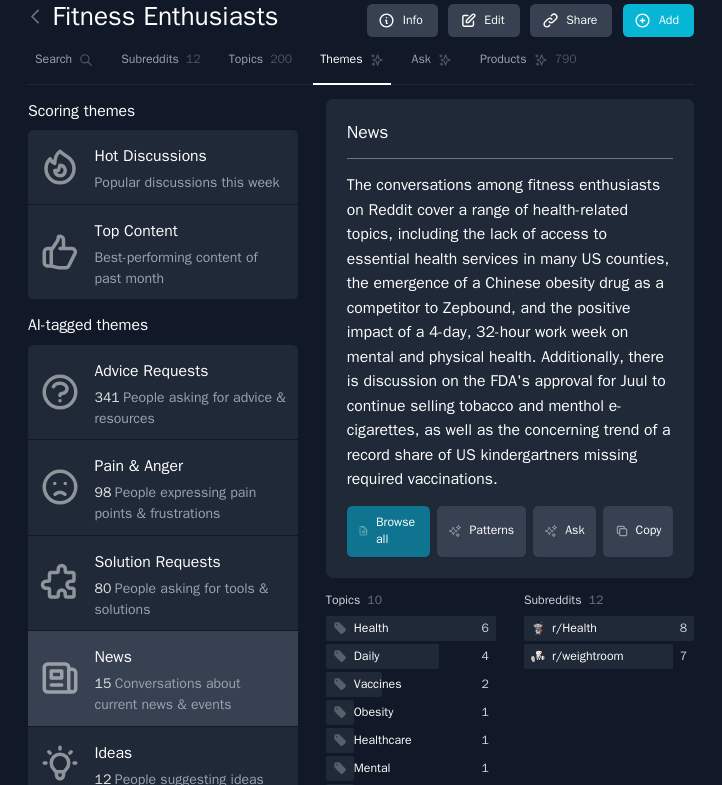 click on "Solution Requests" at bounding box center (191, 562) 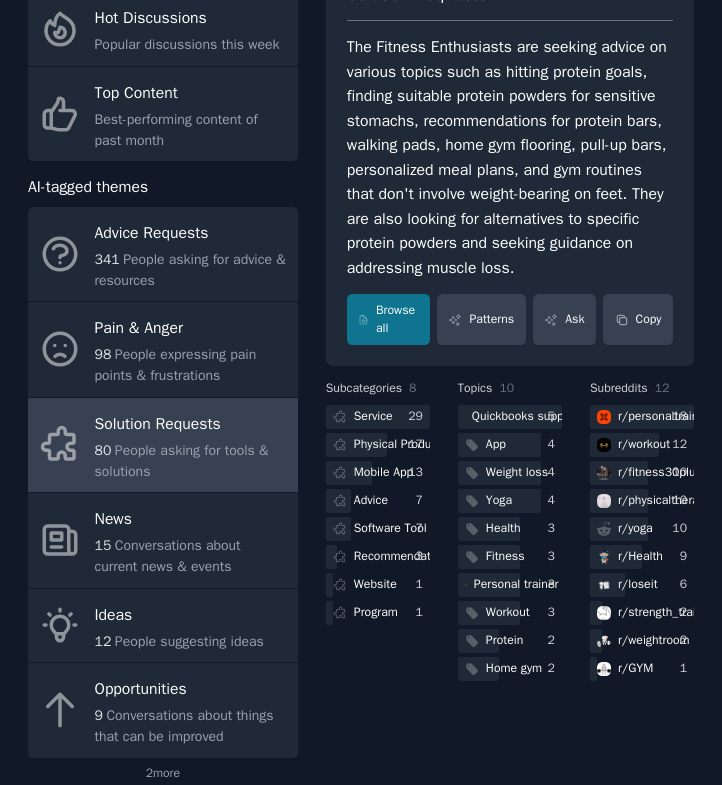 scroll, scrollTop: 158, scrollLeft: 0, axis: vertical 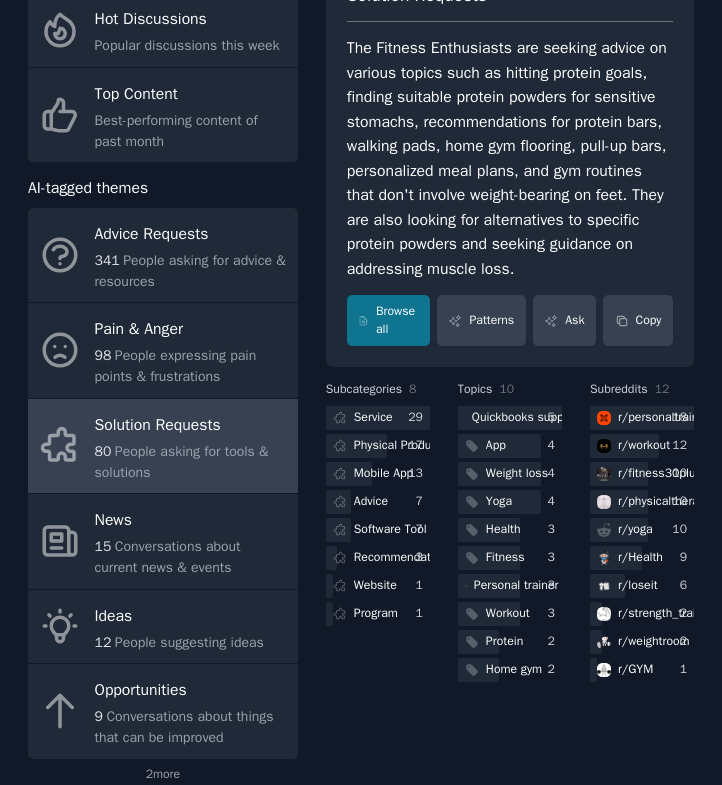 click on "Ideas" at bounding box center [179, 616] 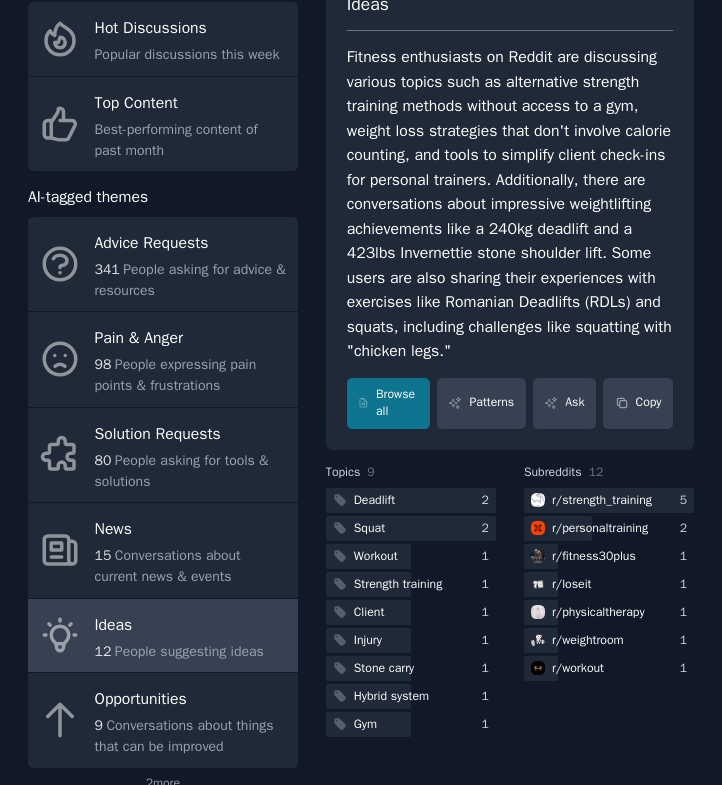 scroll, scrollTop: 147, scrollLeft: 0, axis: vertical 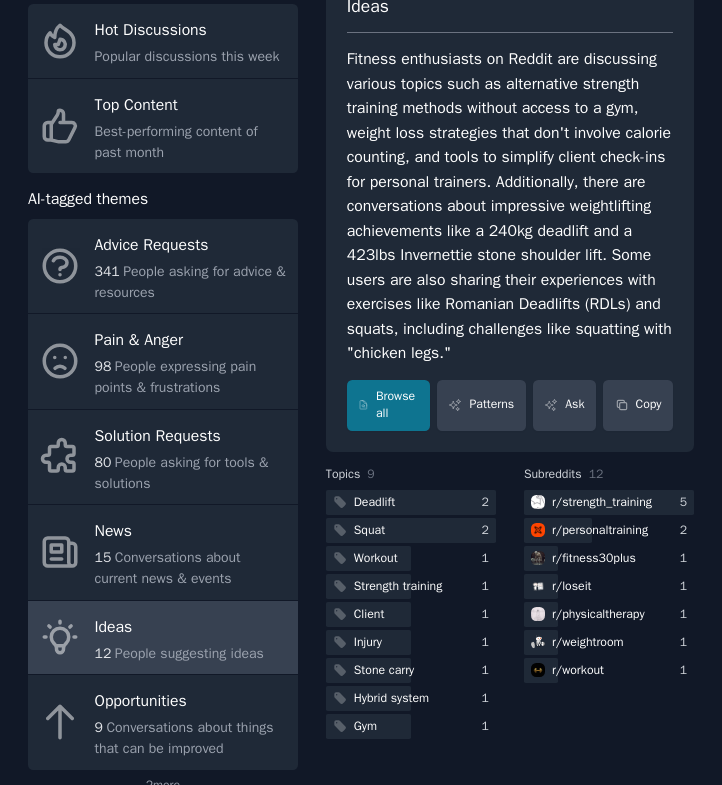 click on "9 Conversations about things that can be improved" at bounding box center [191, 738] 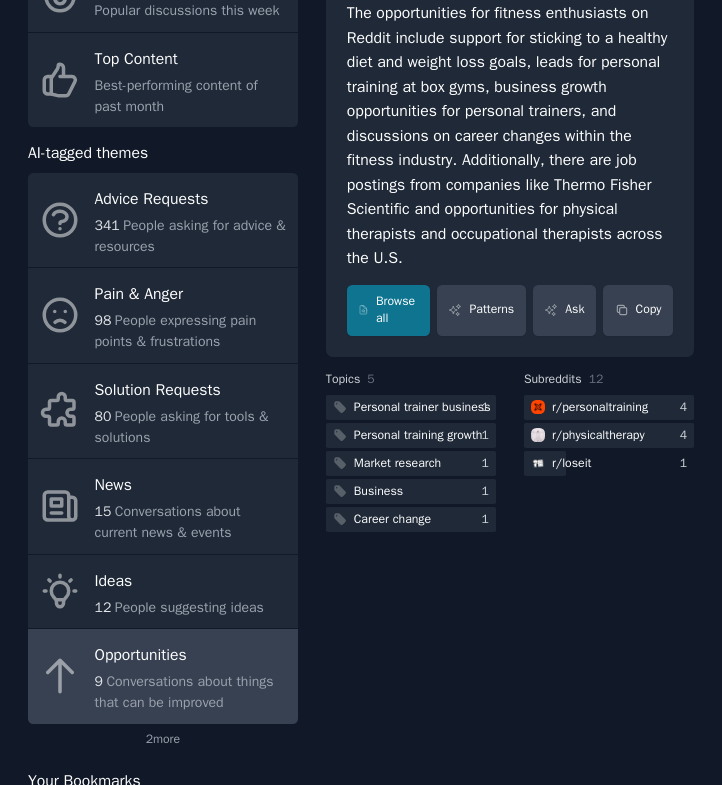 scroll, scrollTop: 0, scrollLeft: 0, axis: both 